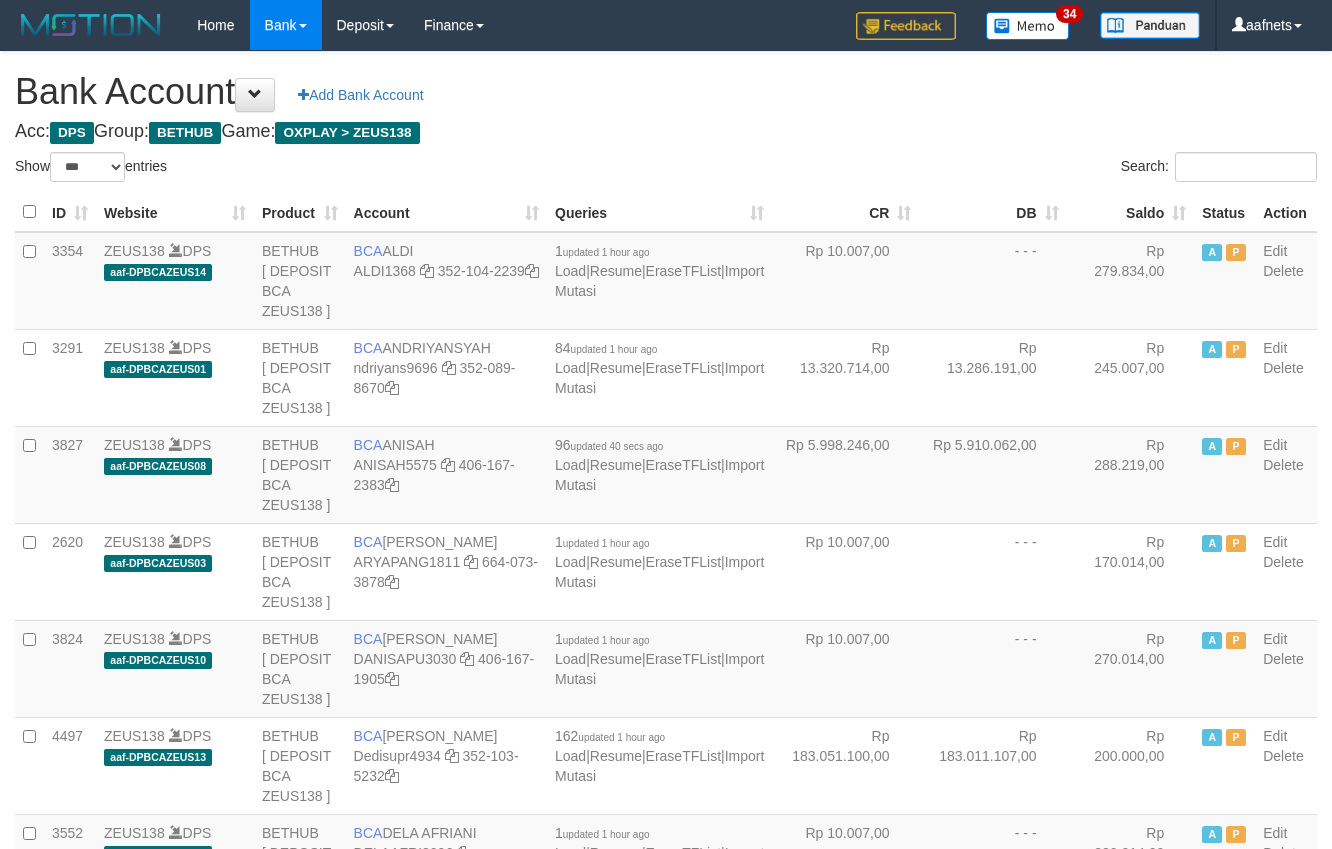 select on "***" 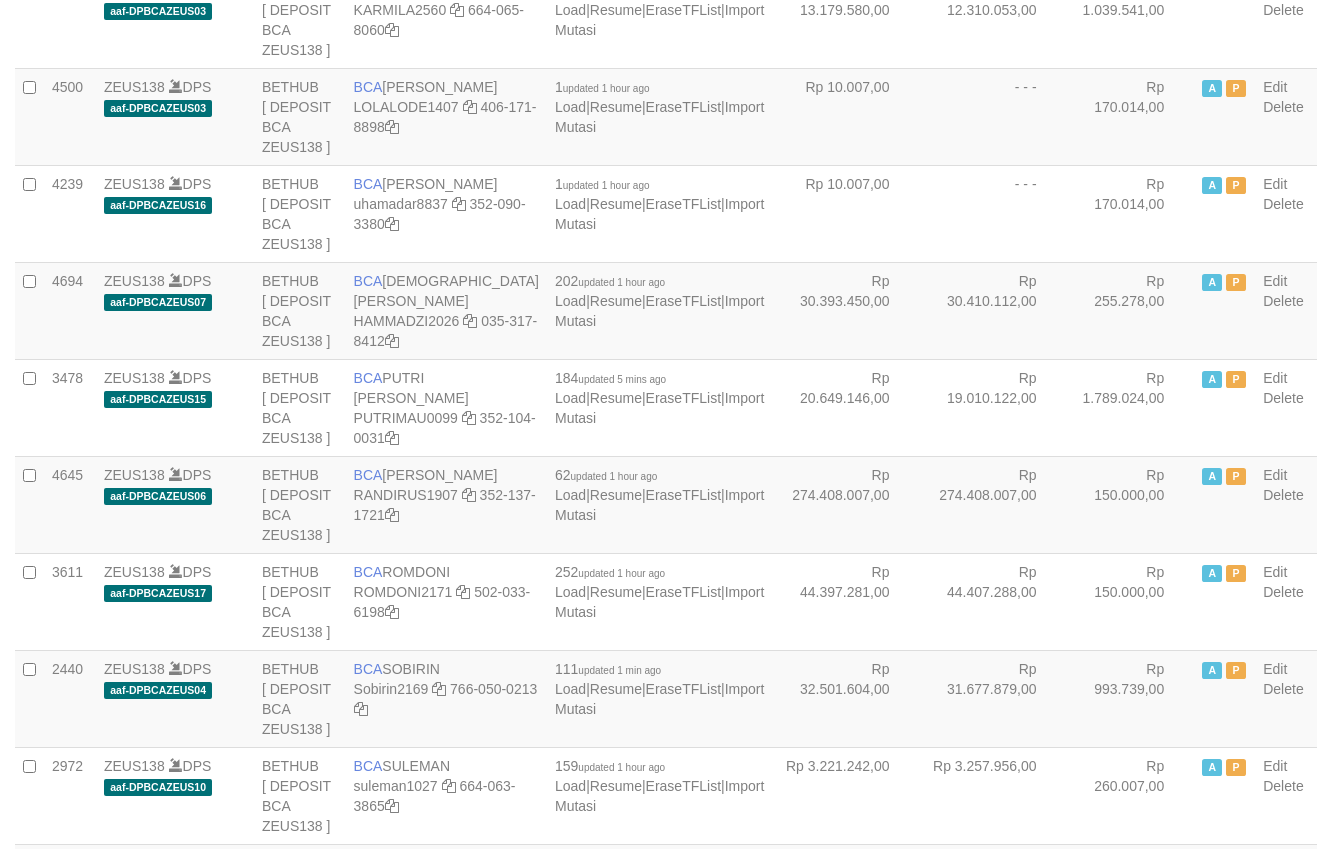 scroll, scrollTop: 2872, scrollLeft: 0, axis: vertical 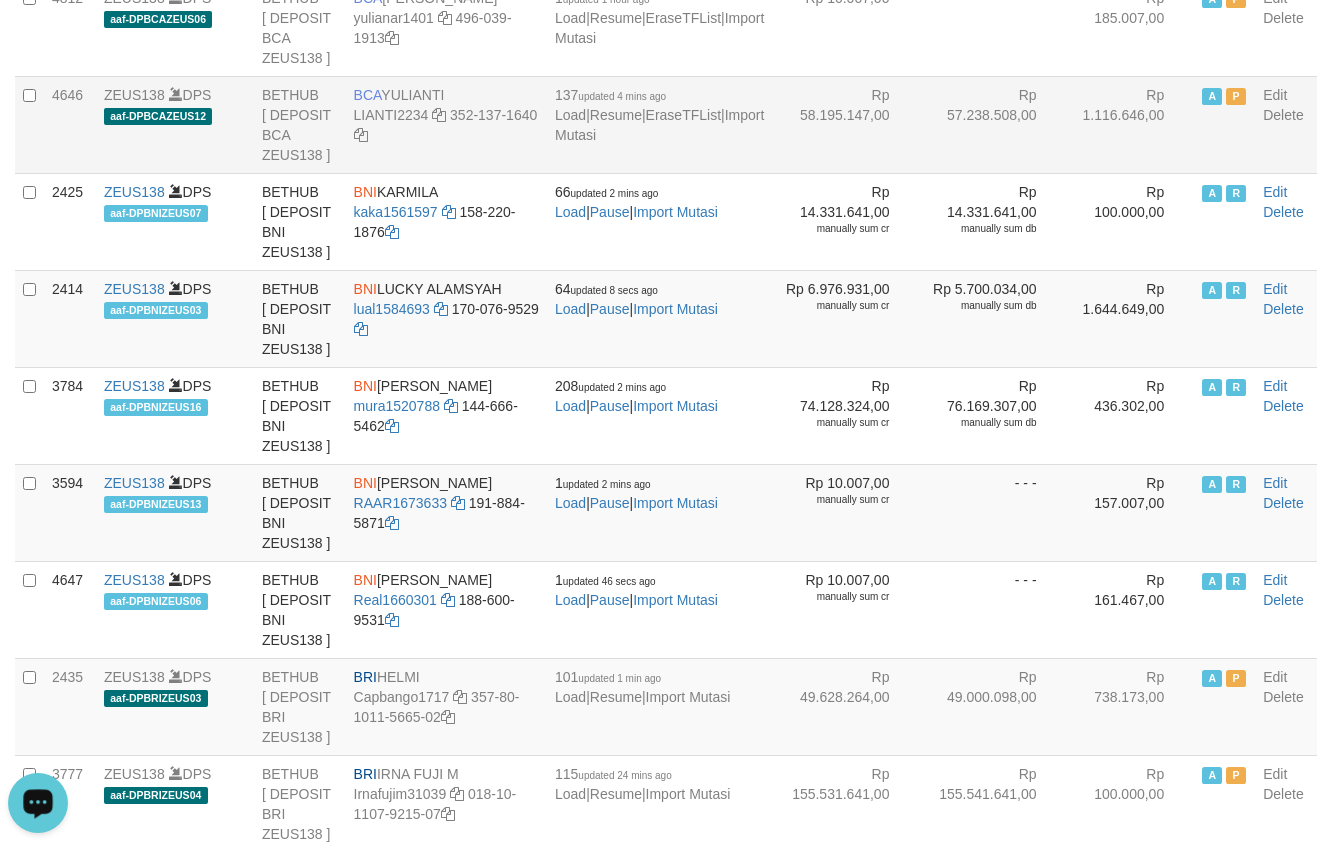 click on "BCA
YULIANTI
LIANTI2234
352-137-1640" at bounding box center [446, 124] 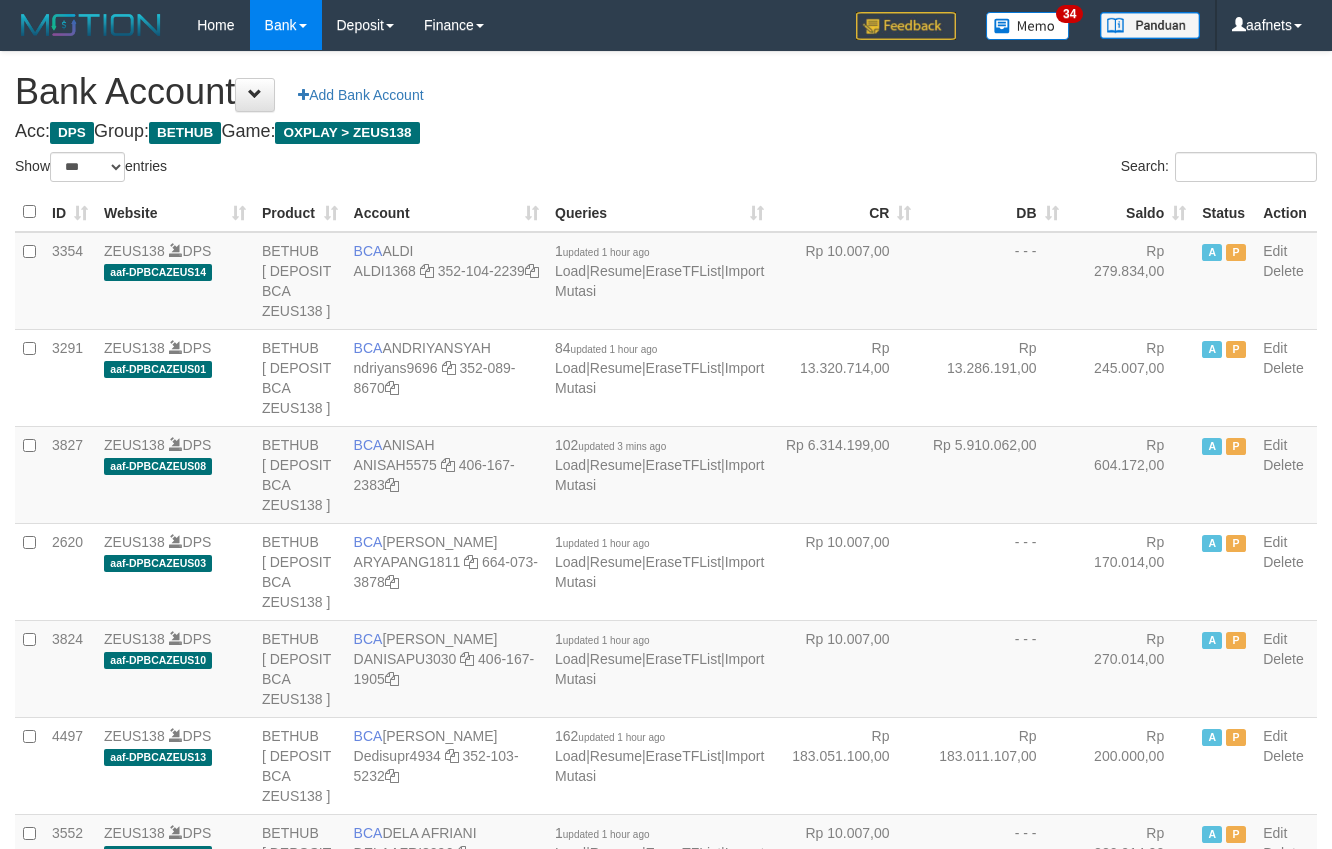 select on "***" 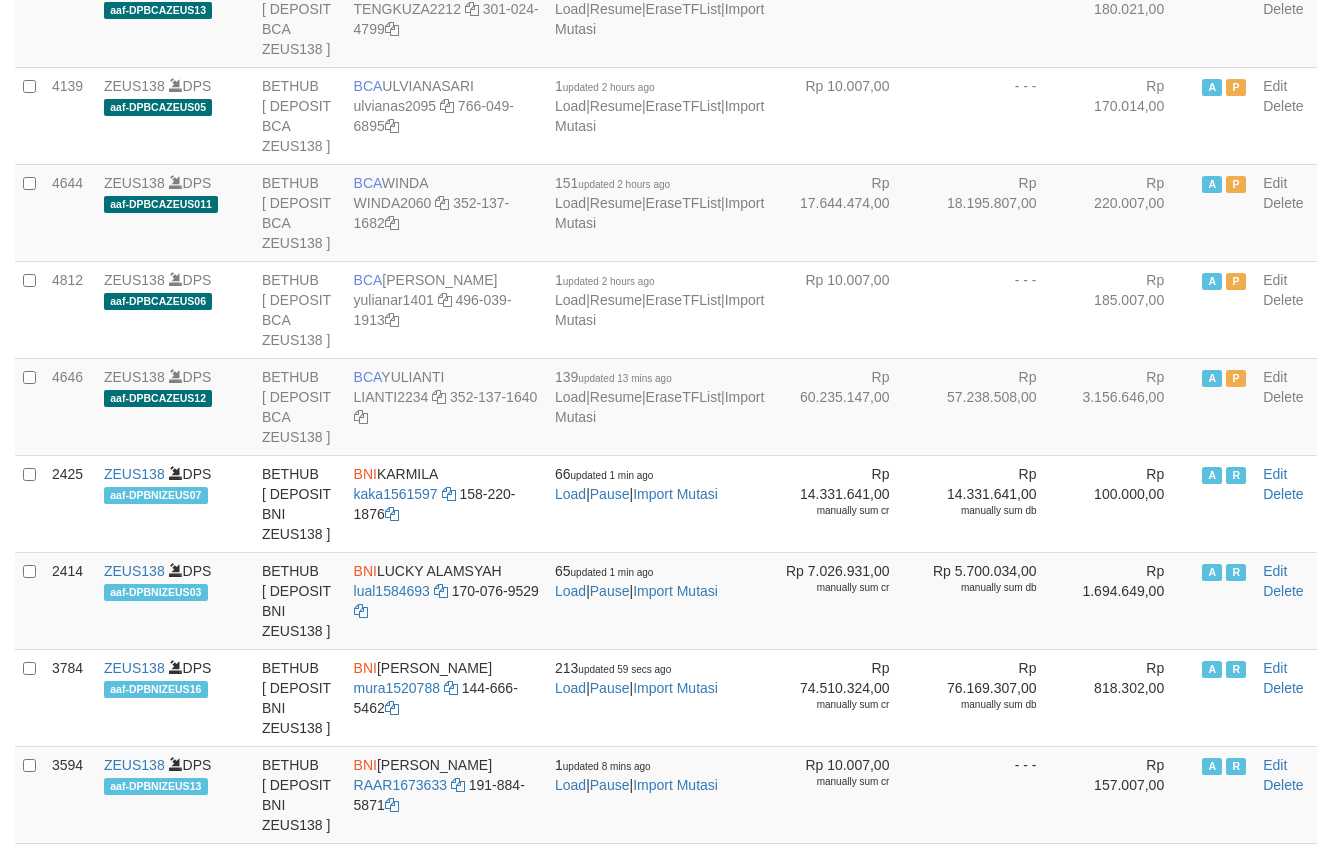 scroll, scrollTop: 2872, scrollLeft: 0, axis: vertical 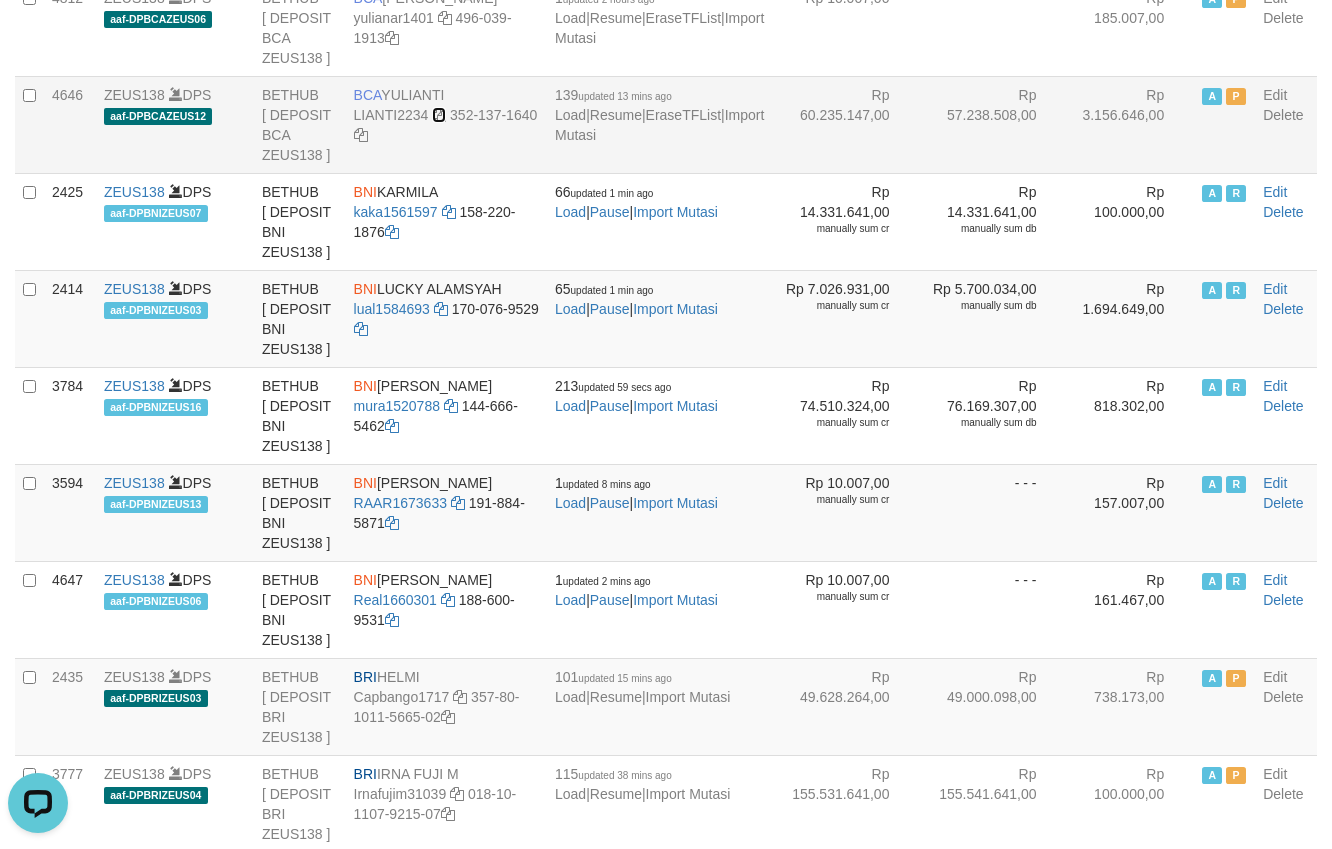click at bounding box center [439, 115] 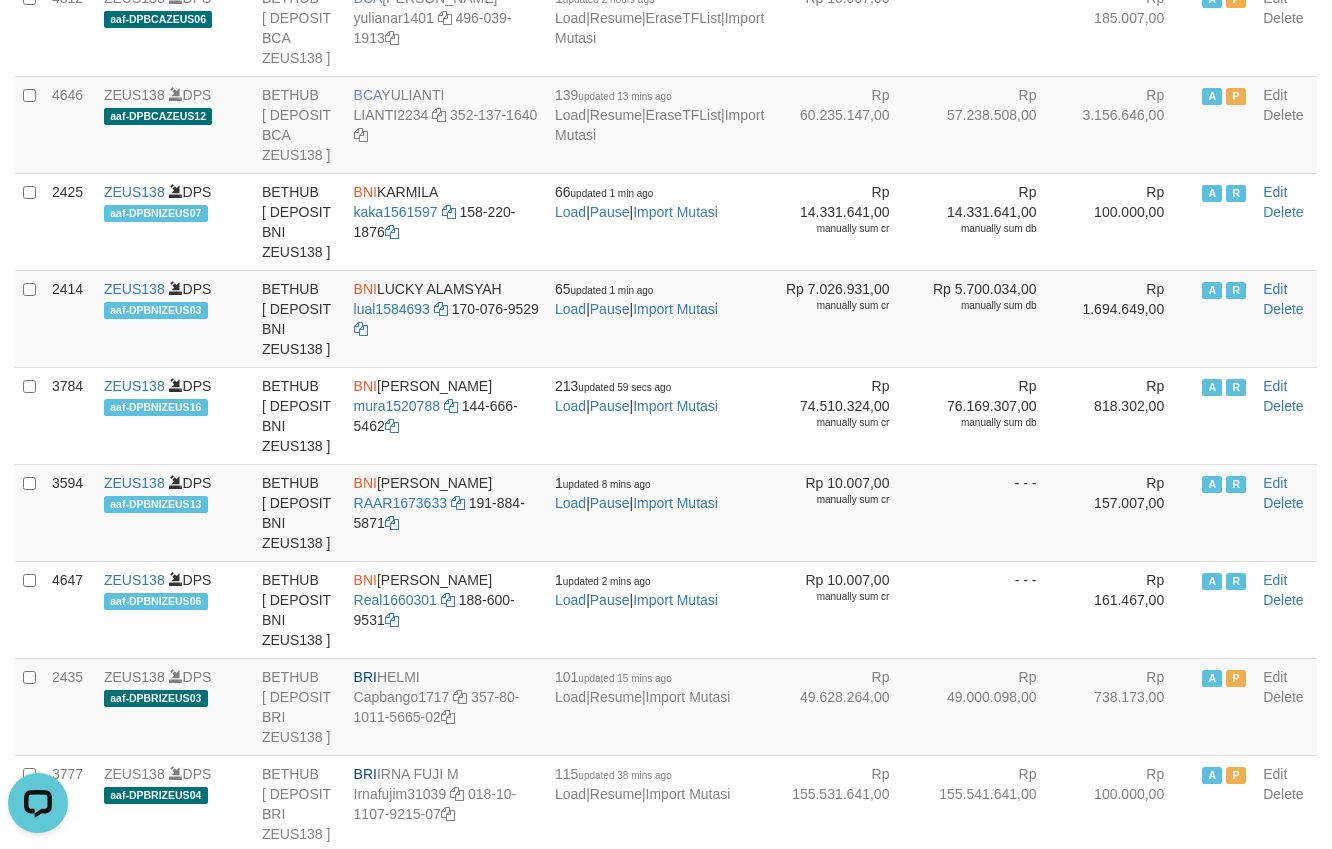 click on "Rp 17.644.474,00" at bounding box center [845, -70] 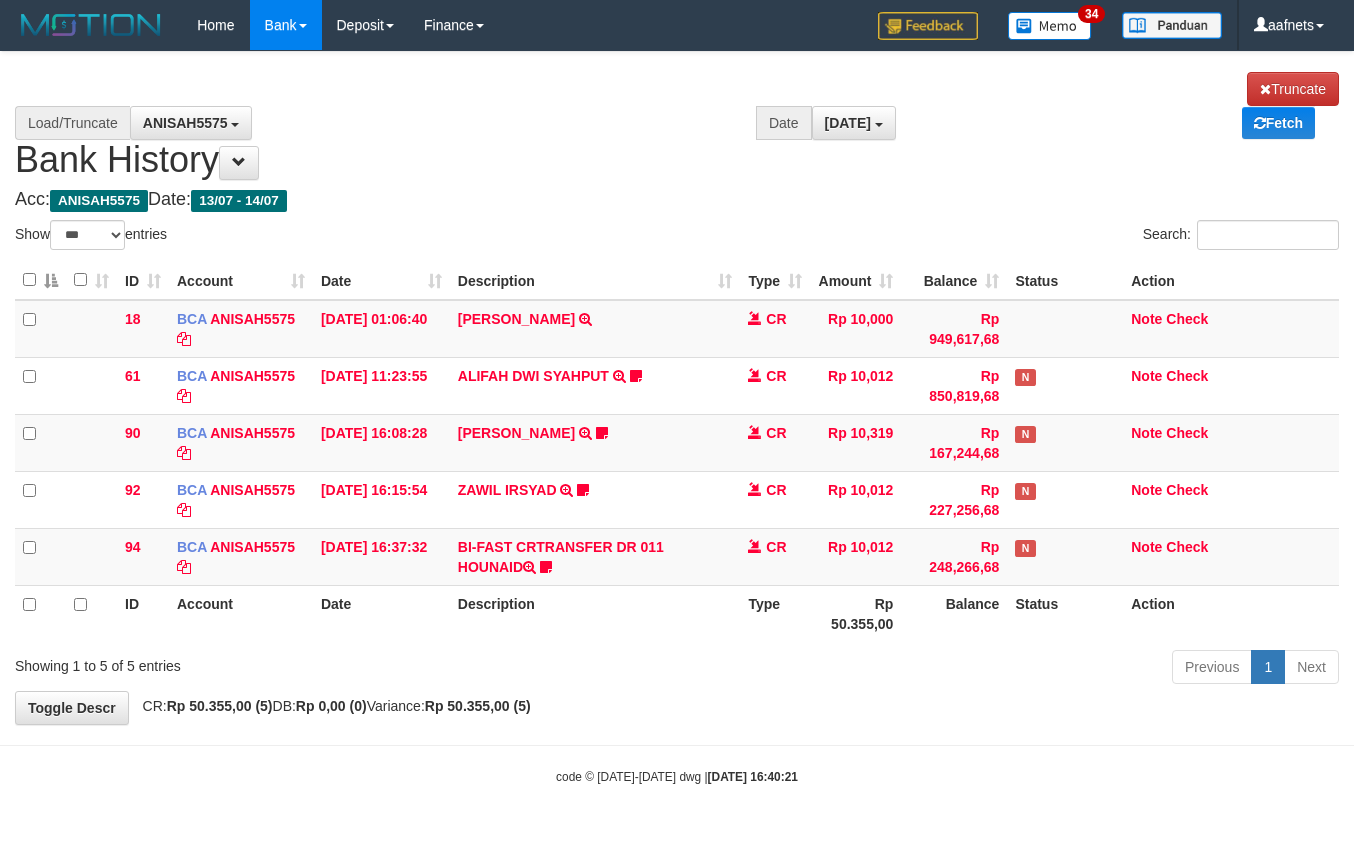 select on "***" 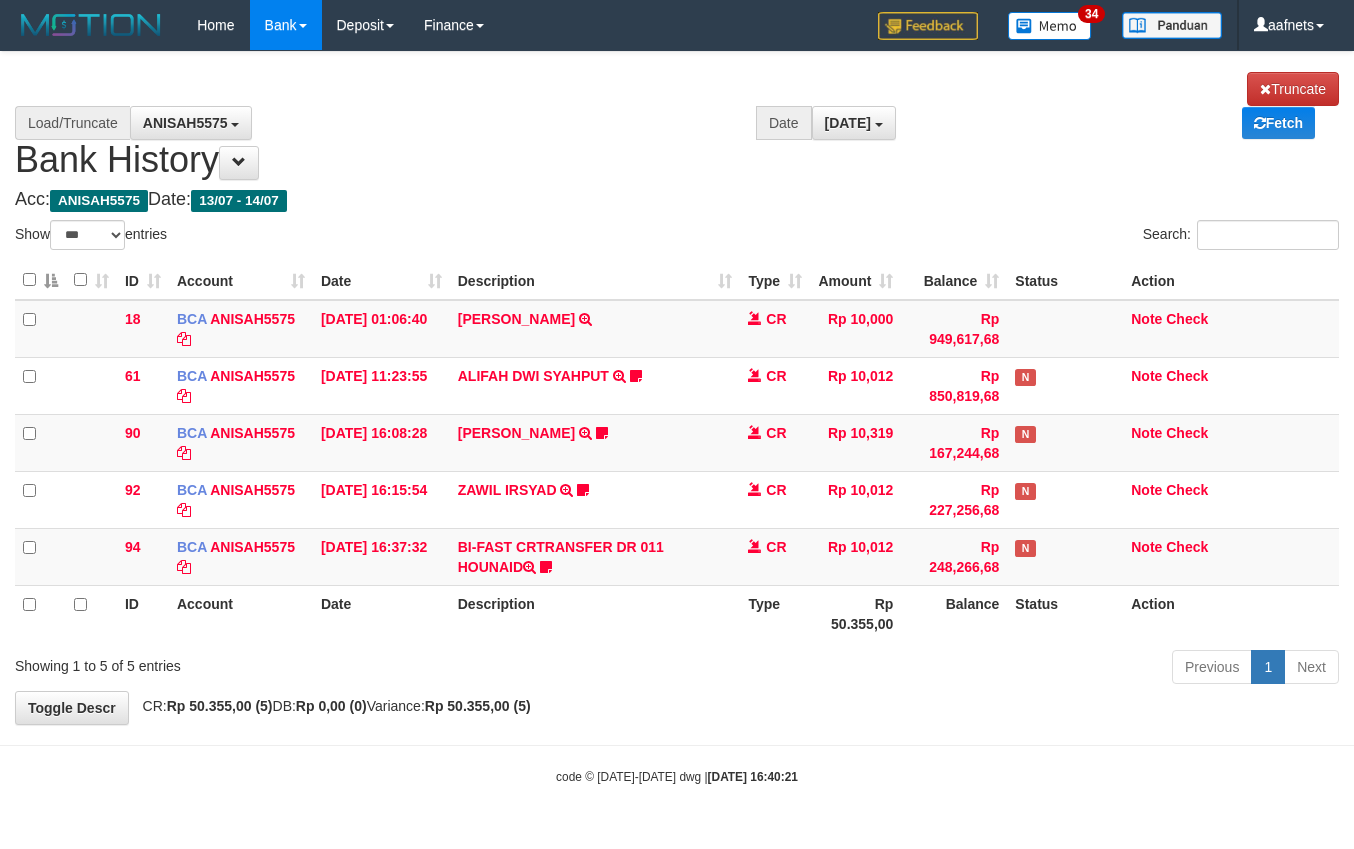 scroll, scrollTop: 0, scrollLeft: 0, axis: both 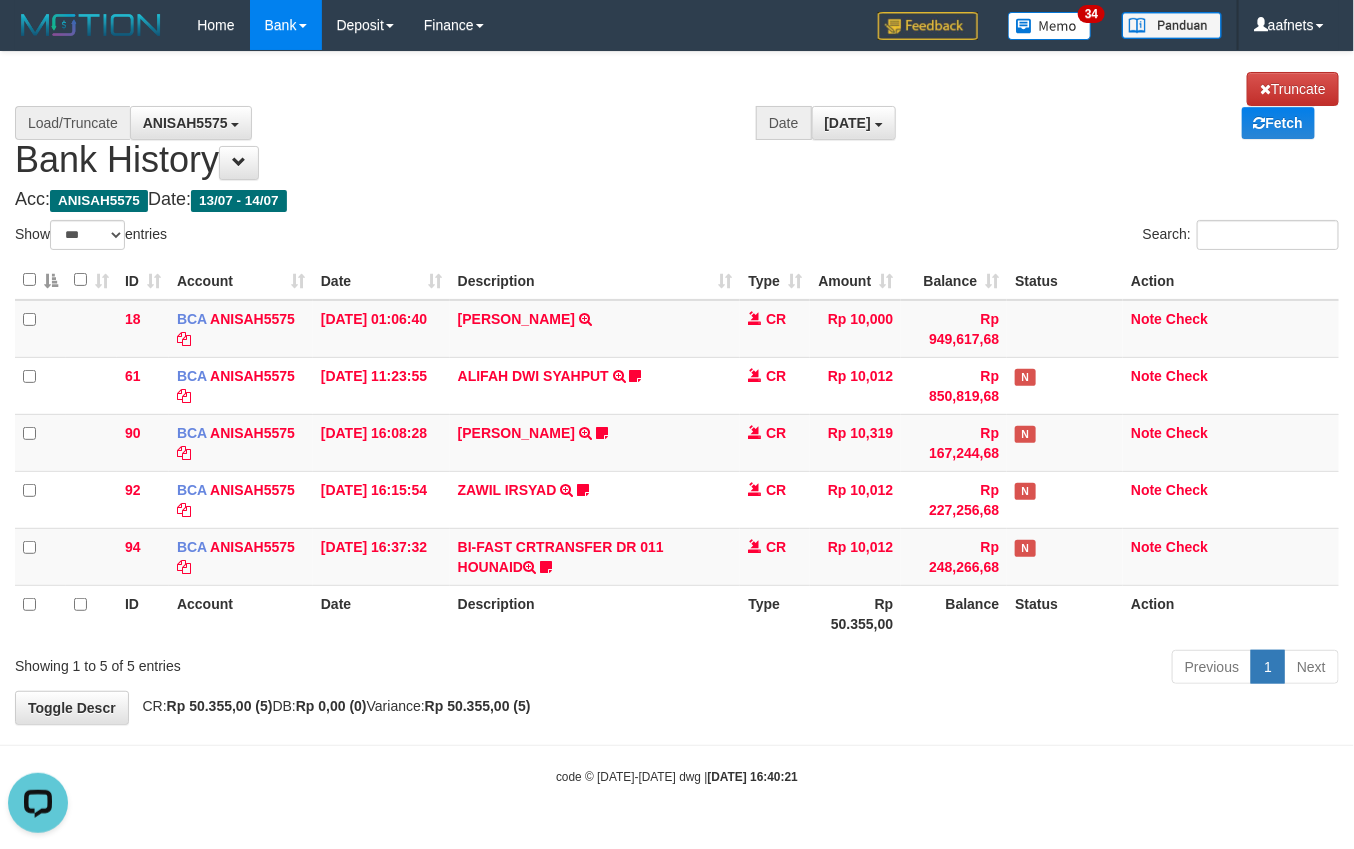 click on "Acc: 											 ANISAH5575
Date:  13/07 - 14/07" at bounding box center (677, 200) 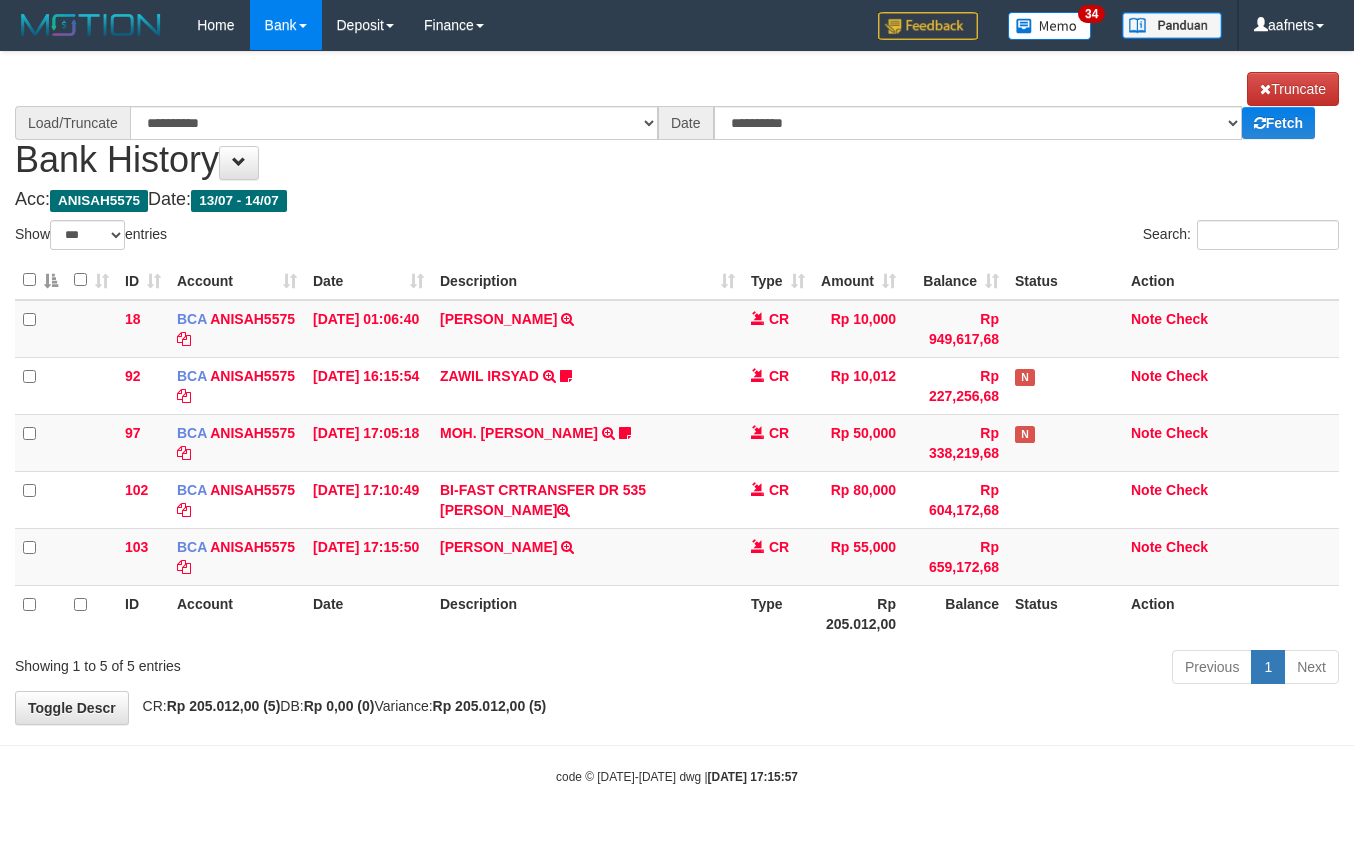 select on "***" 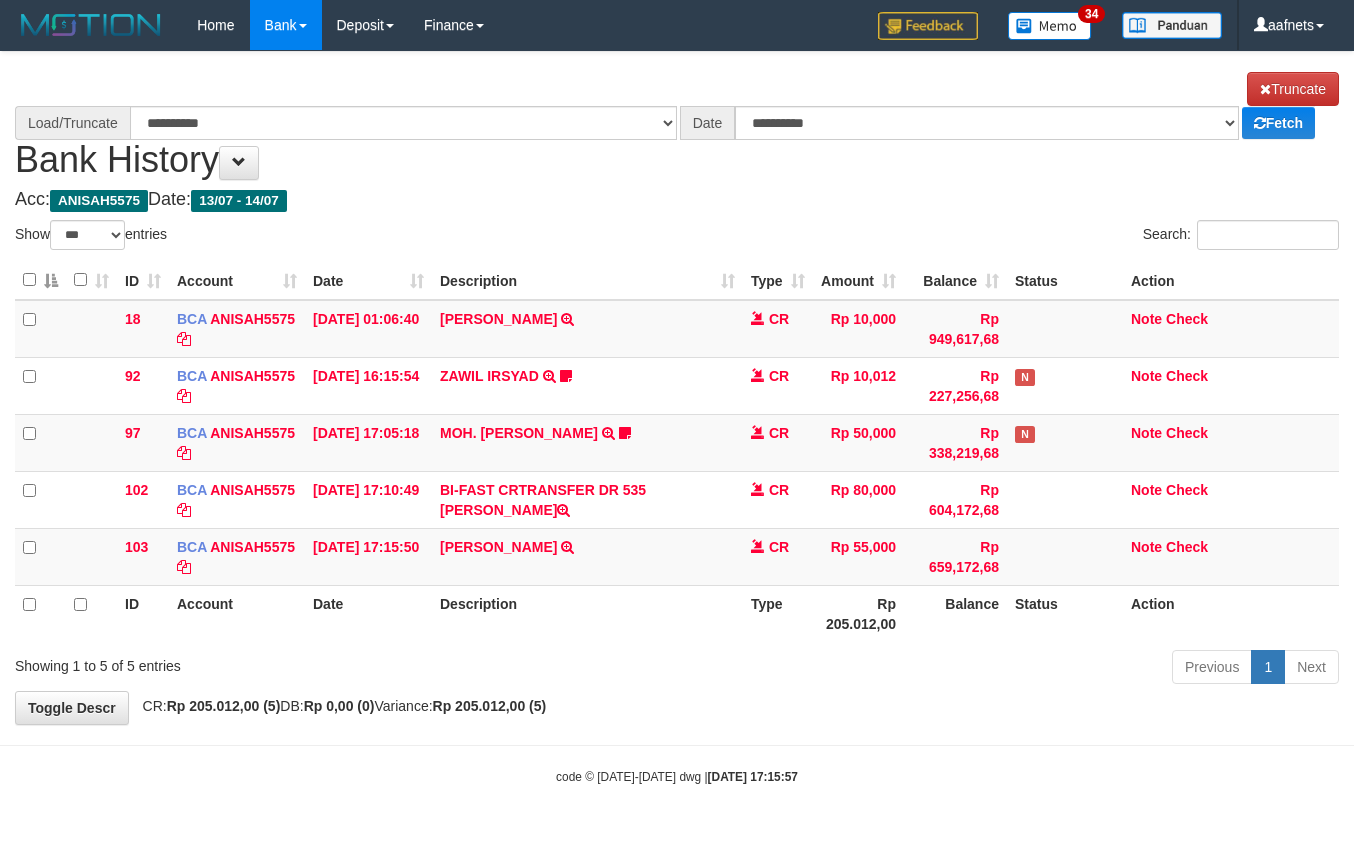 scroll, scrollTop: 0, scrollLeft: 0, axis: both 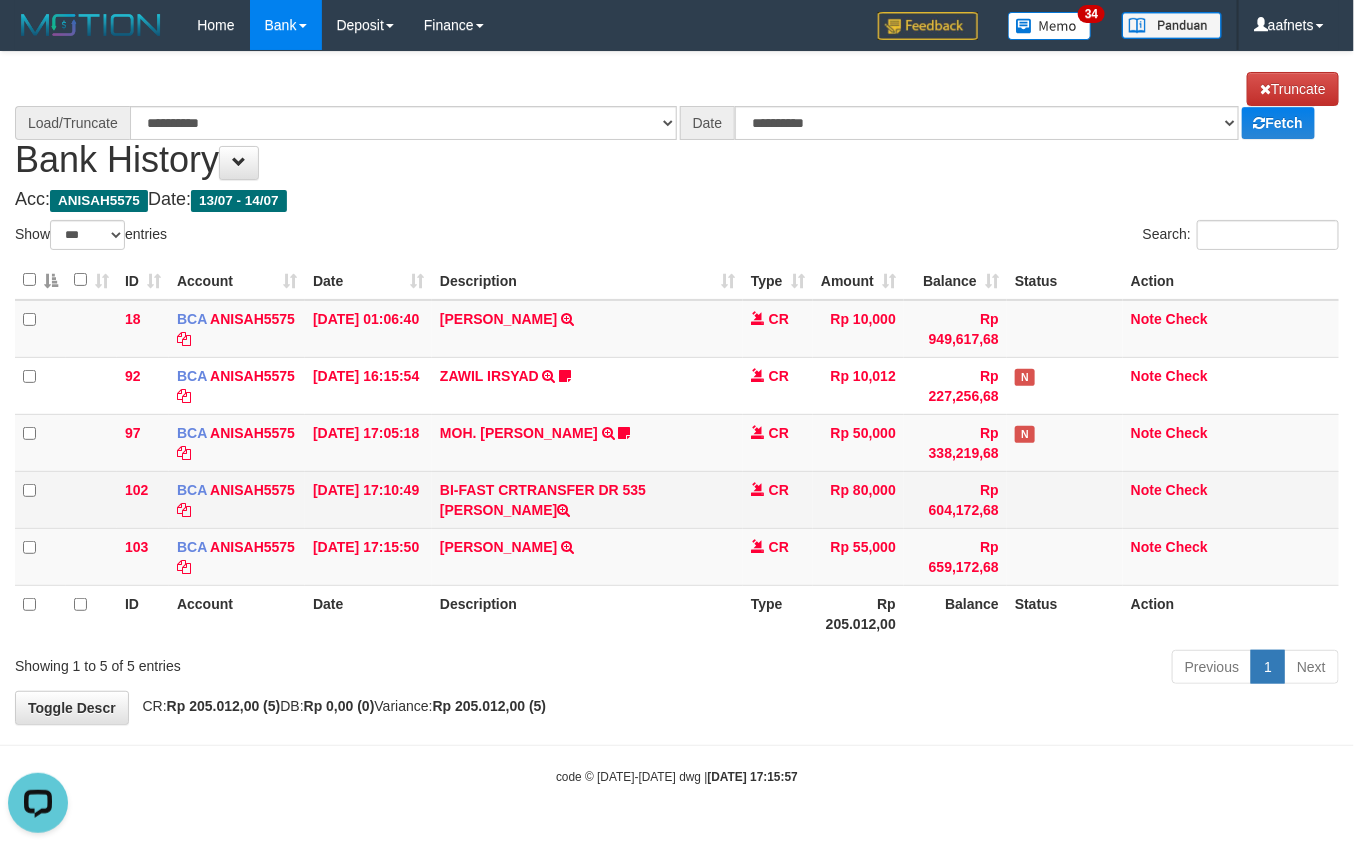 select on "****" 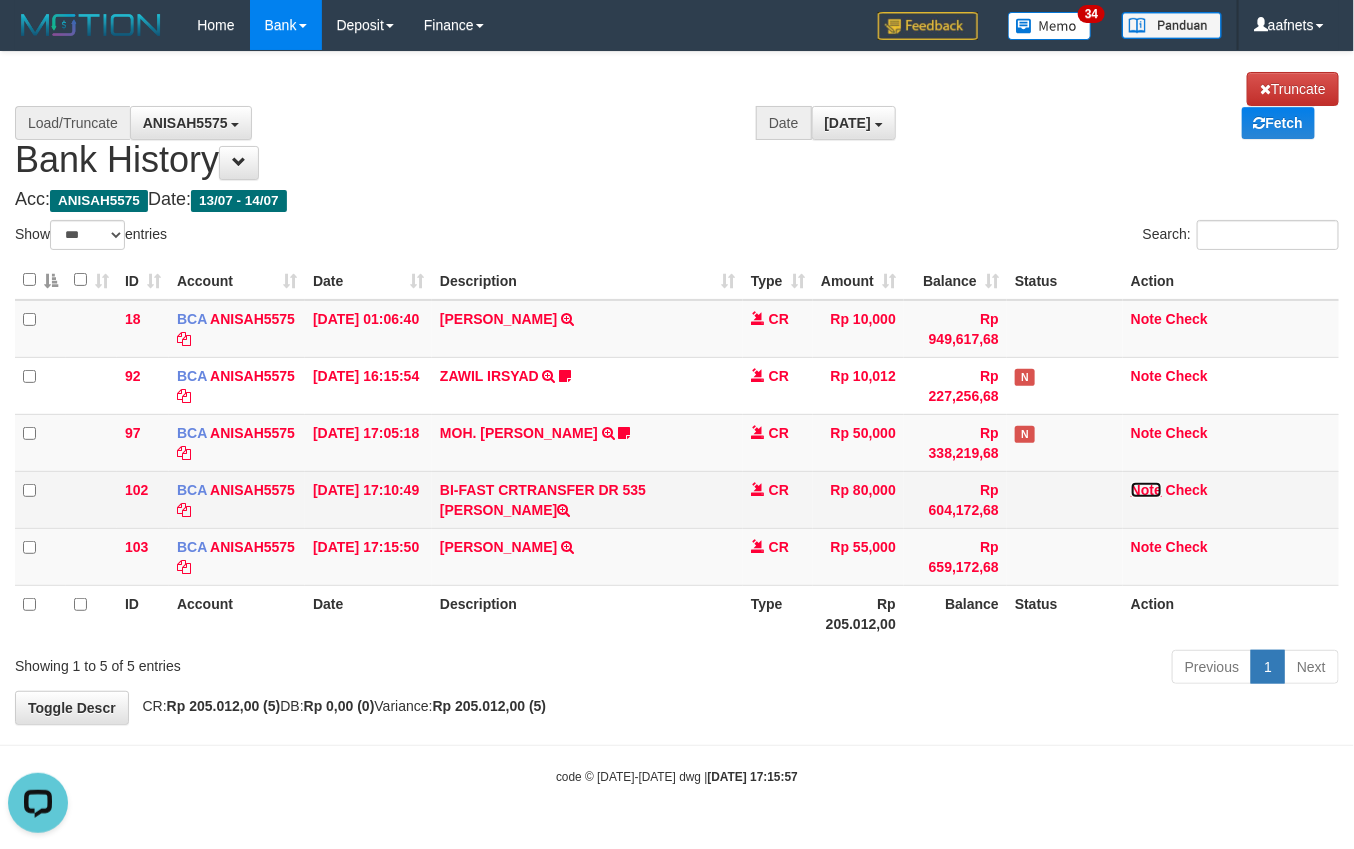 click on "Note" at bounding box center (1146, 490) 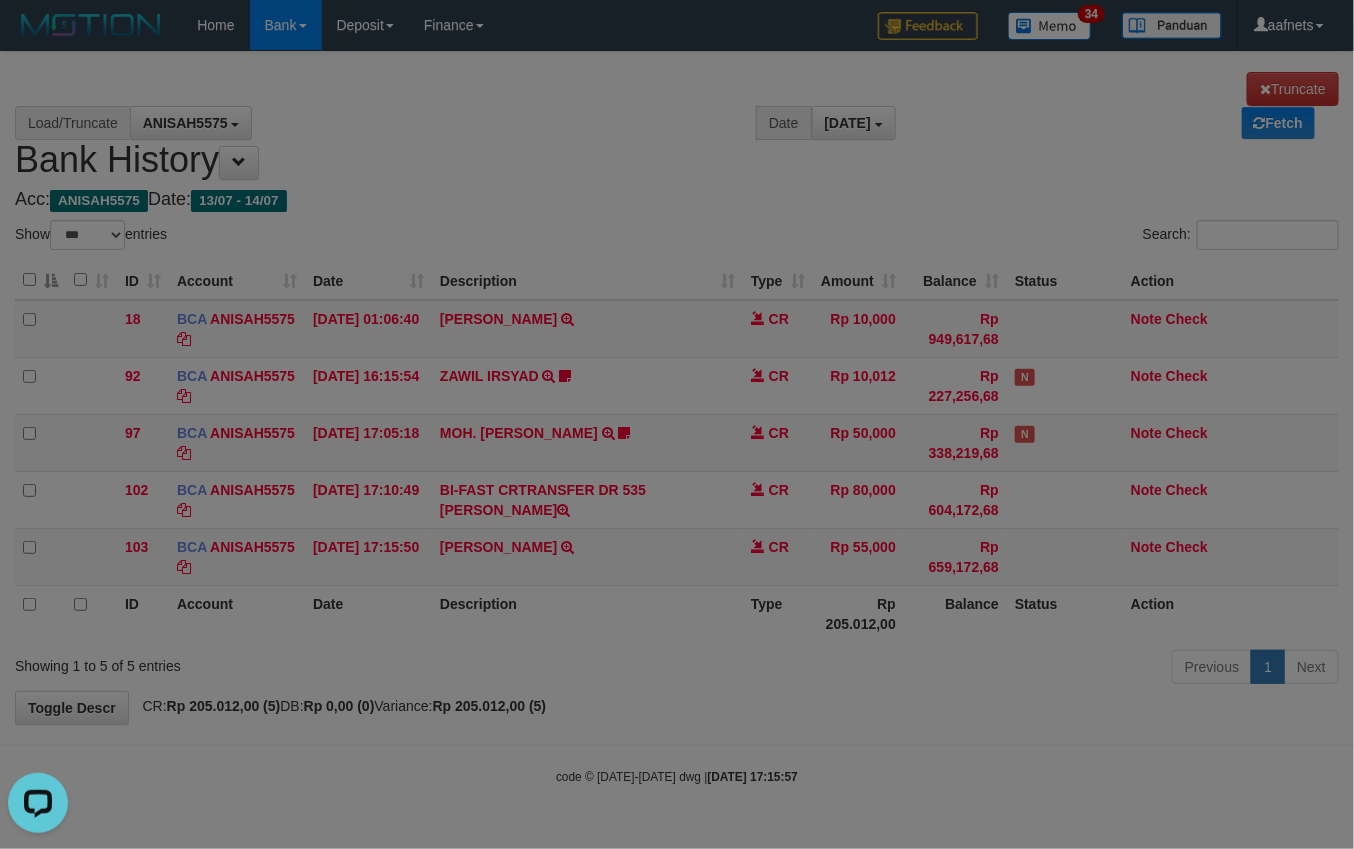 click on "× Note Mutasi
CR
BI-FAST CRTRANSFER DR 535 RAHMAT KHEY HIDAYA
Amount:
Rp 80.000,00
Balance:
Rp 604.172,68
Content
Save
*****" at bounding box center (0, 0) 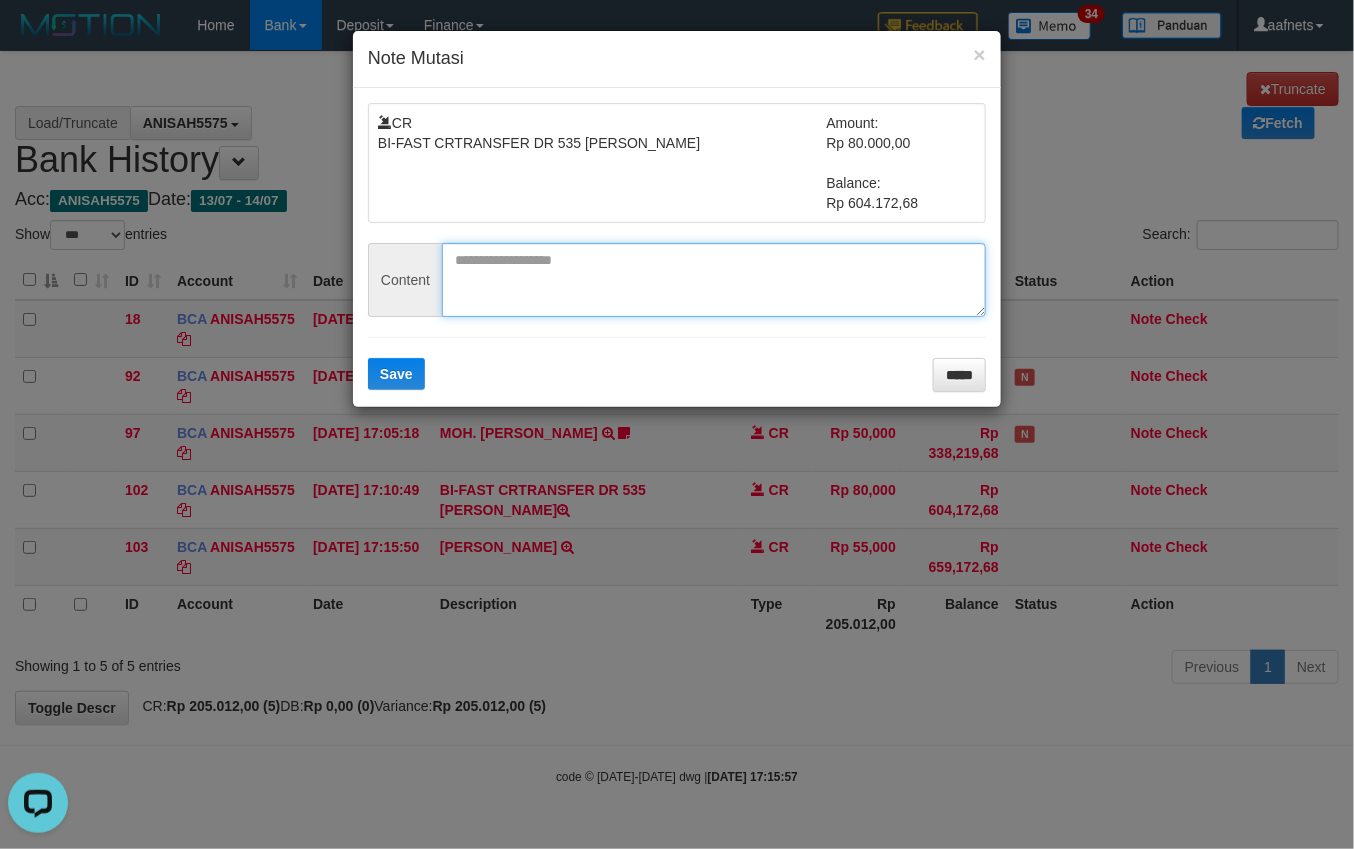 click at bounding box center [714, 280] 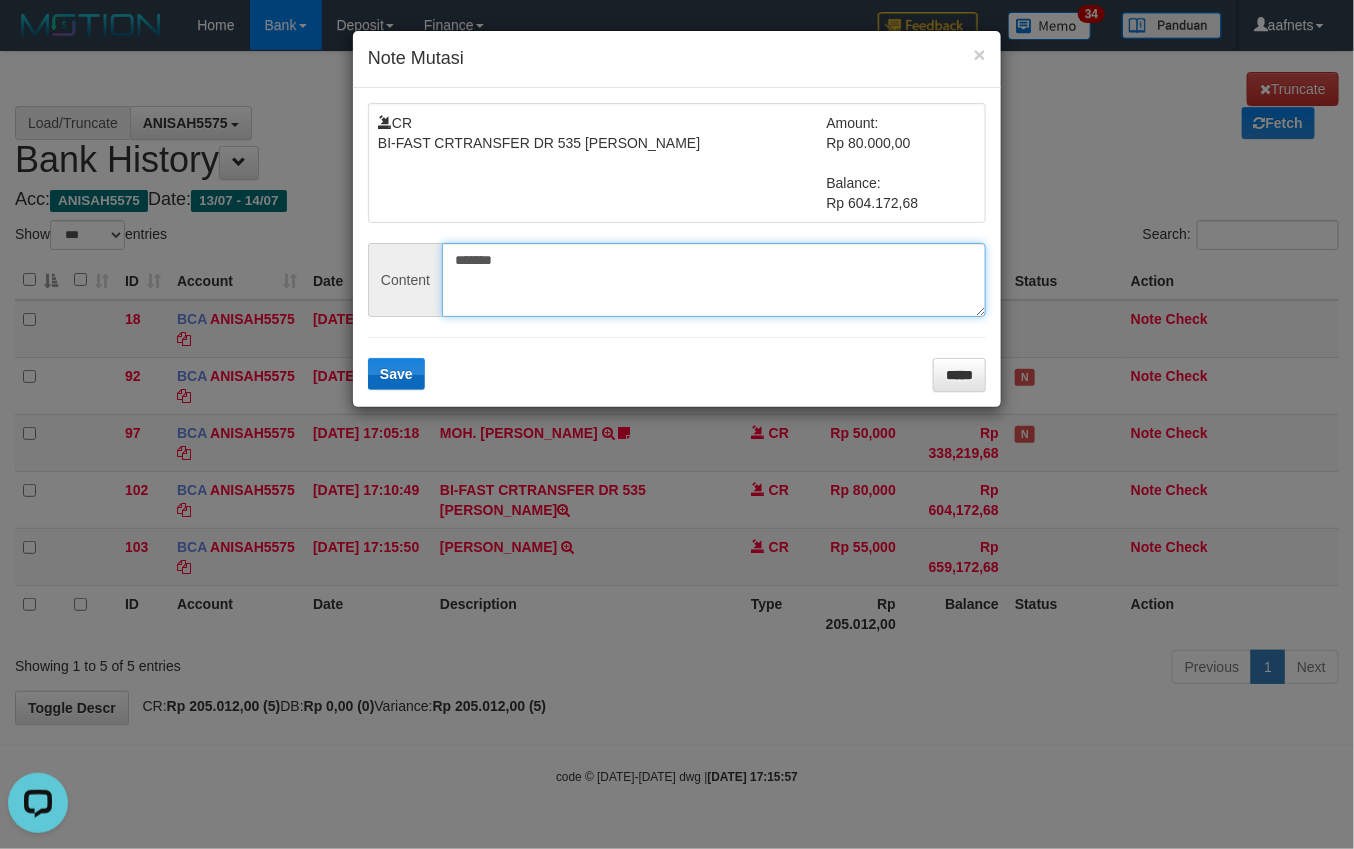 type on "*******" 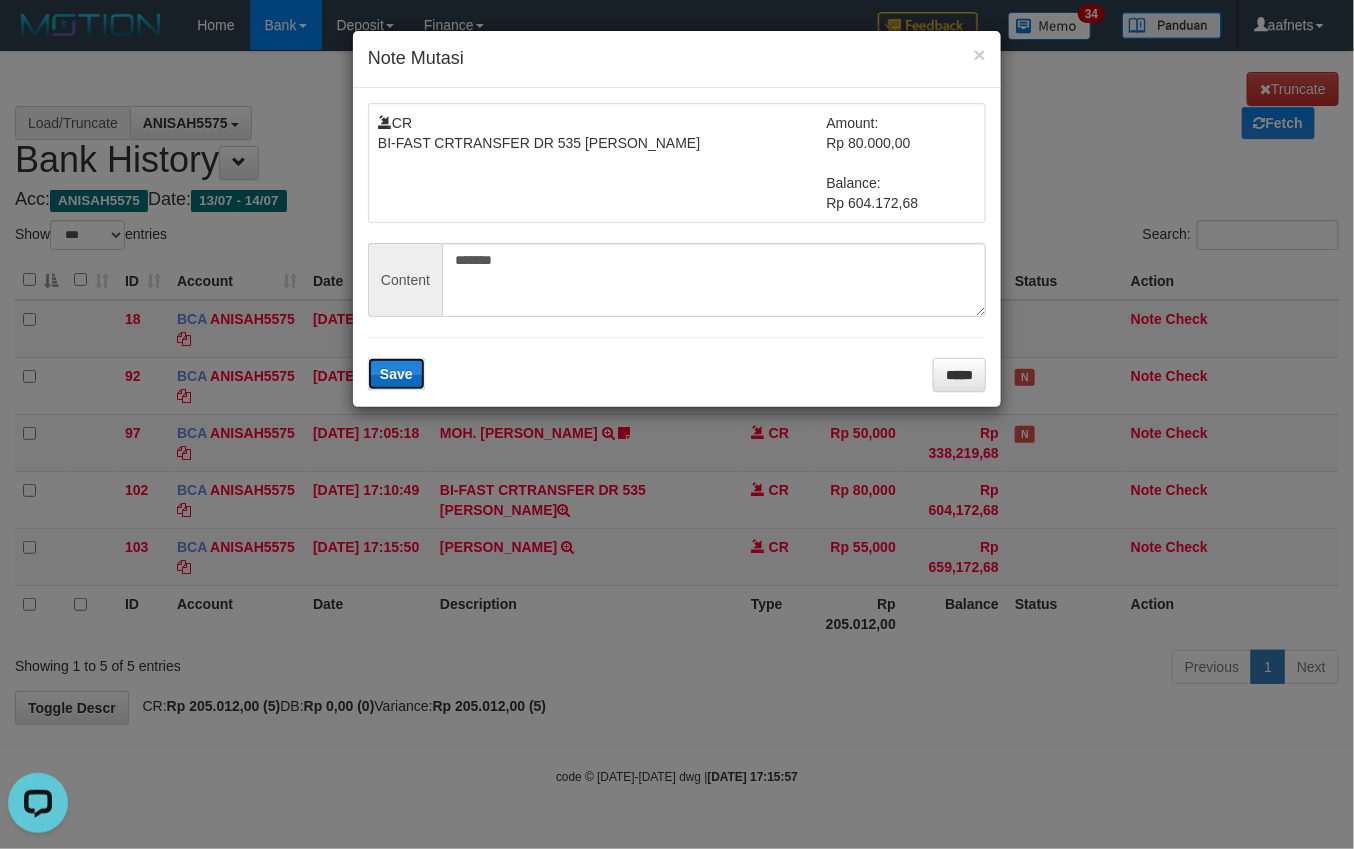 click on "Save" at bounding box center (396, 374) 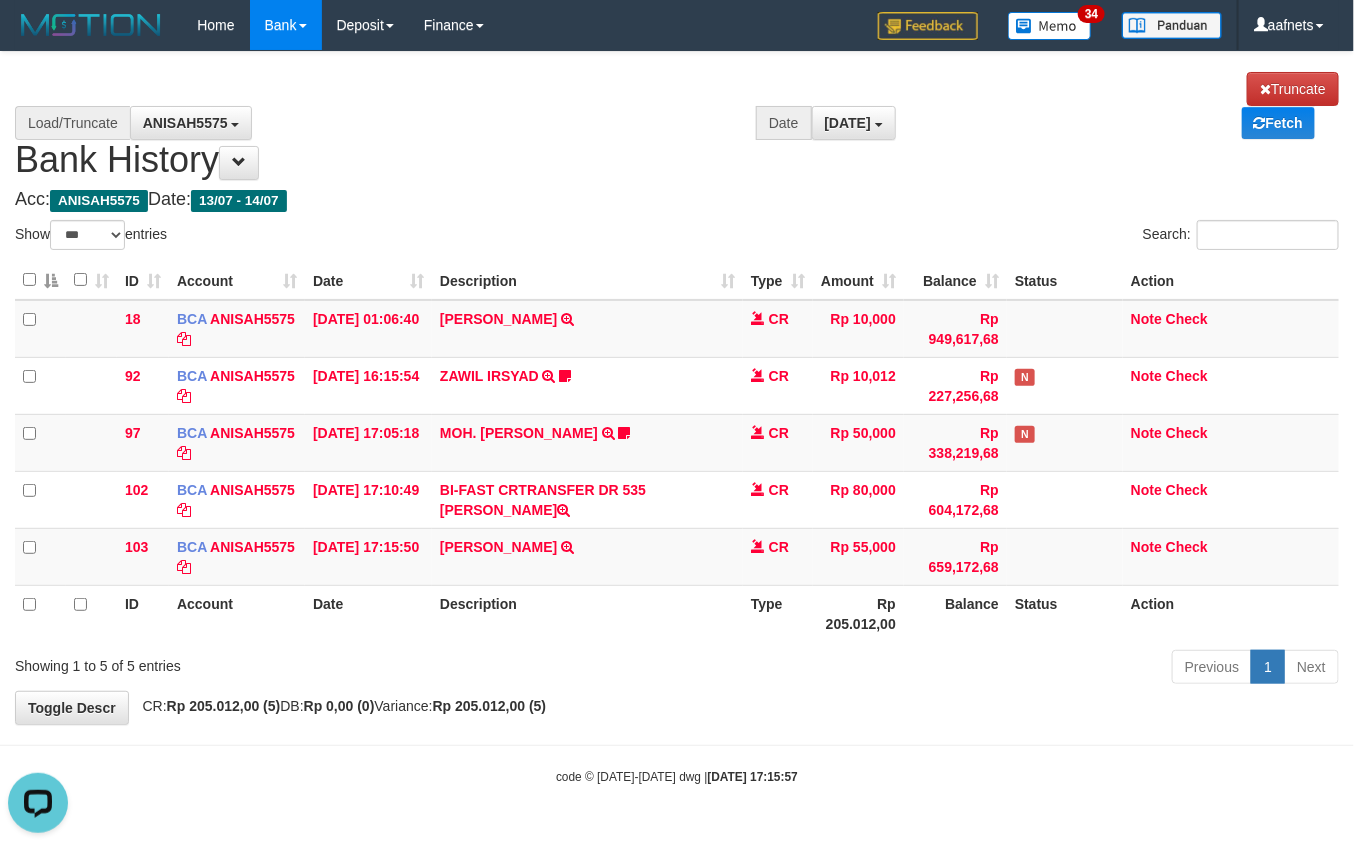 click on "Rp 205.012,00 (5)" at bounding box center (490, 706) 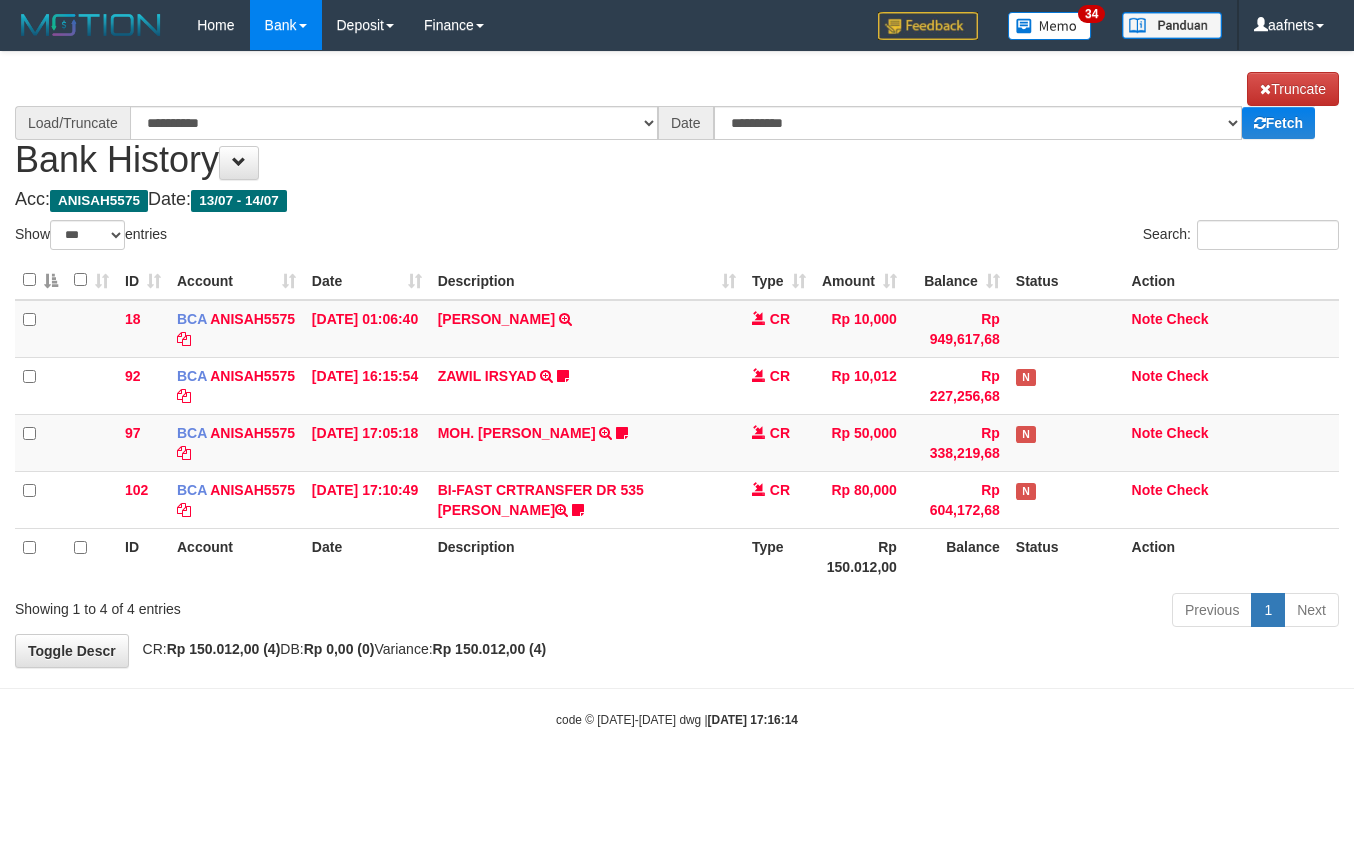 select on "***" 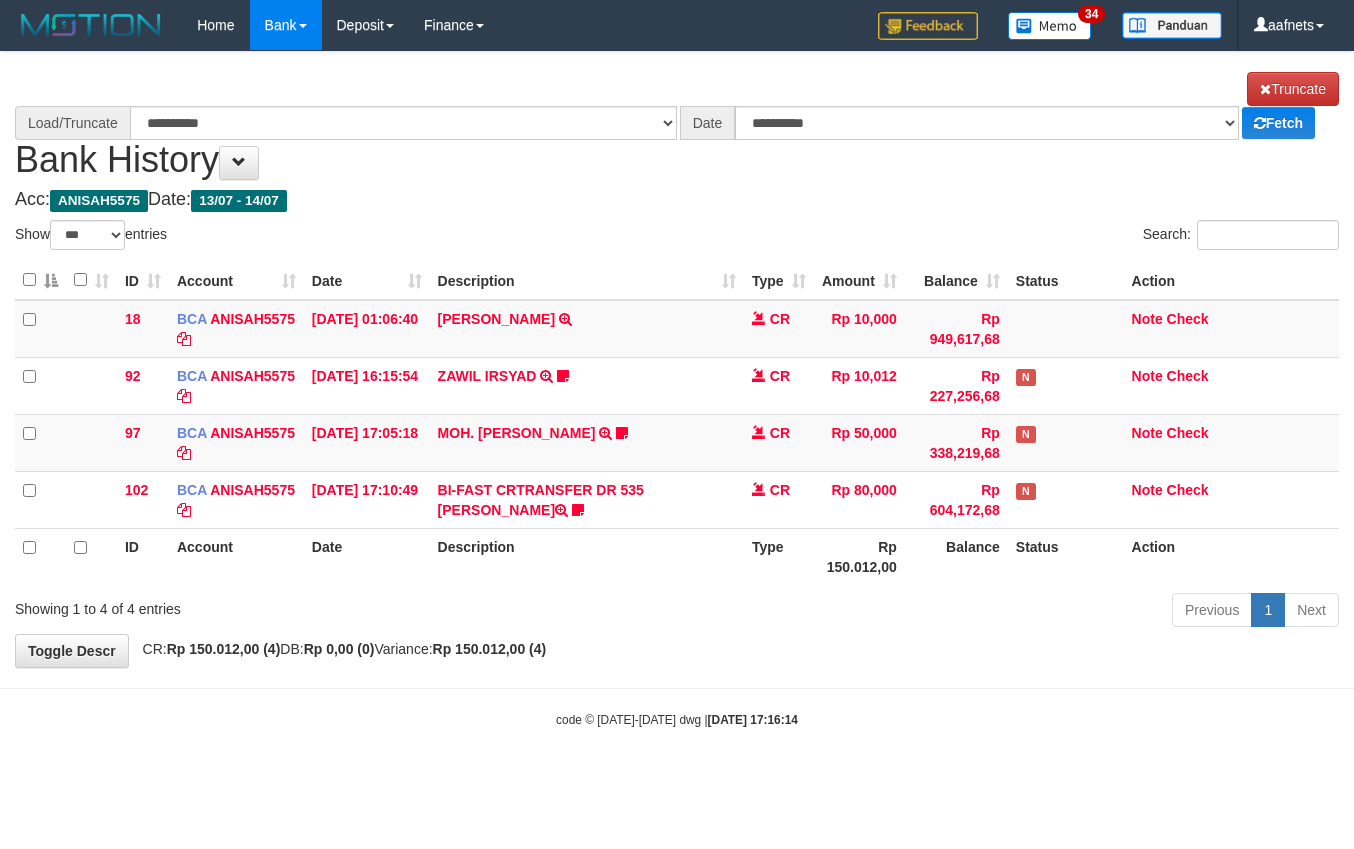 scroll, scrollTop: 0, scrollLeft: 0, axis: both 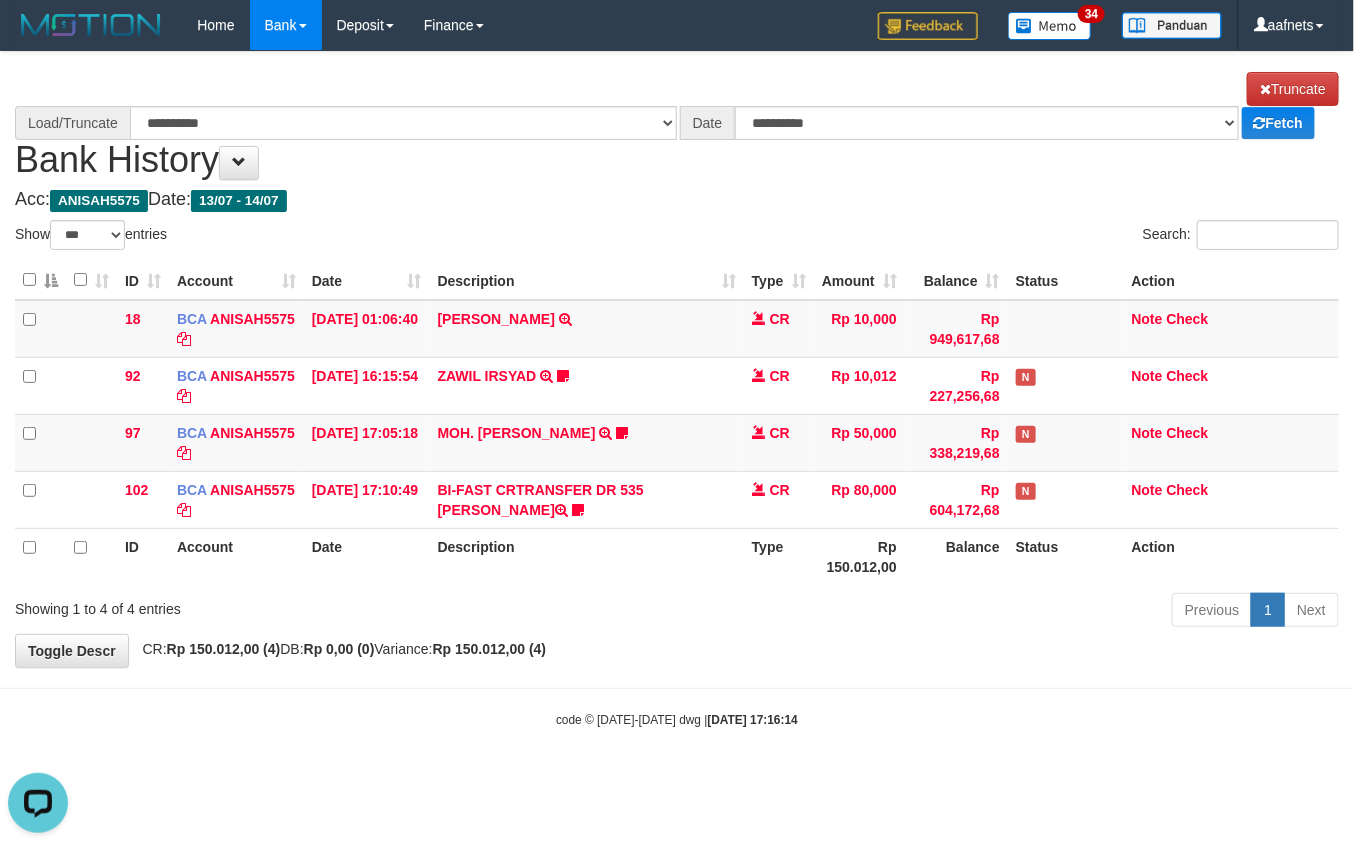 select on "****" 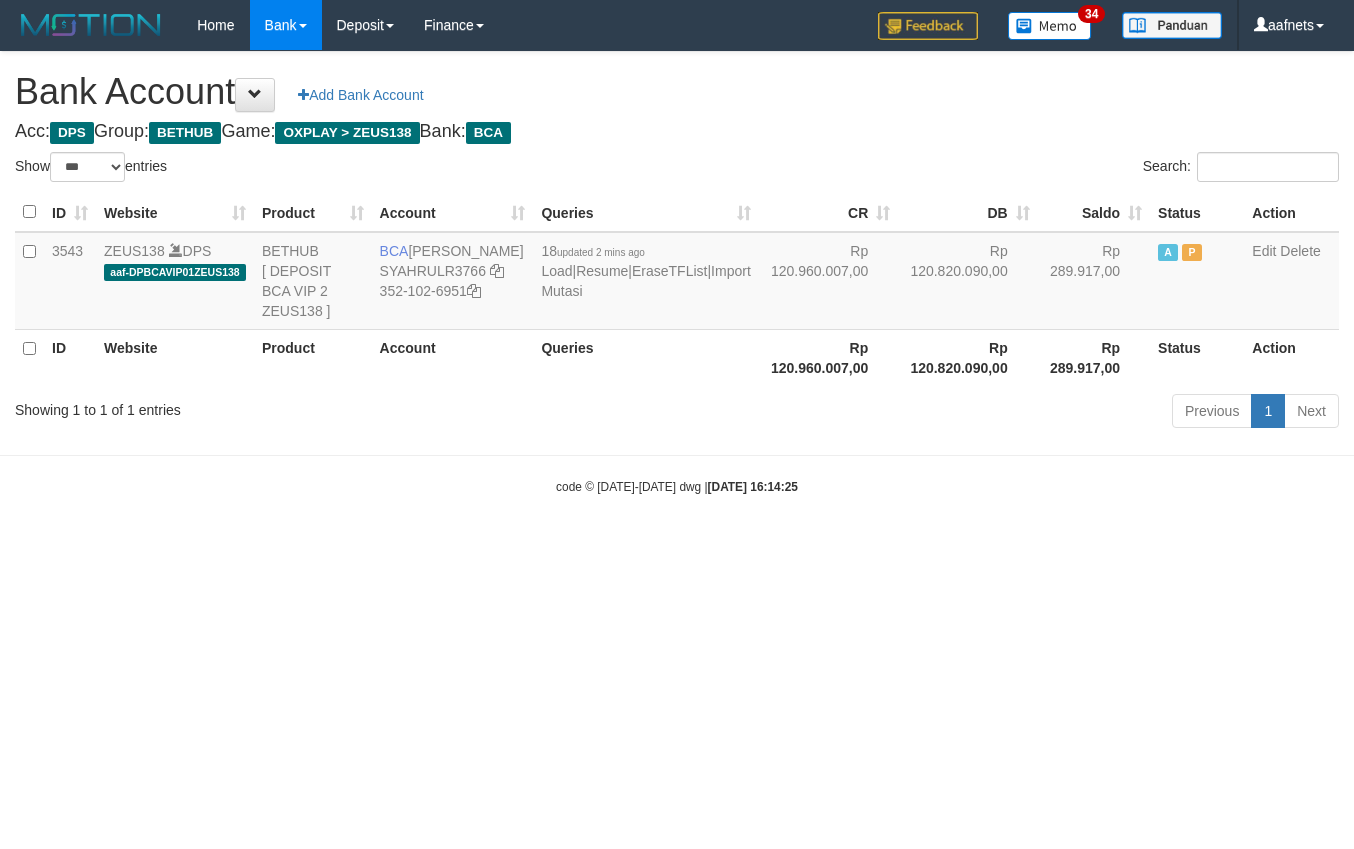 select on "***" 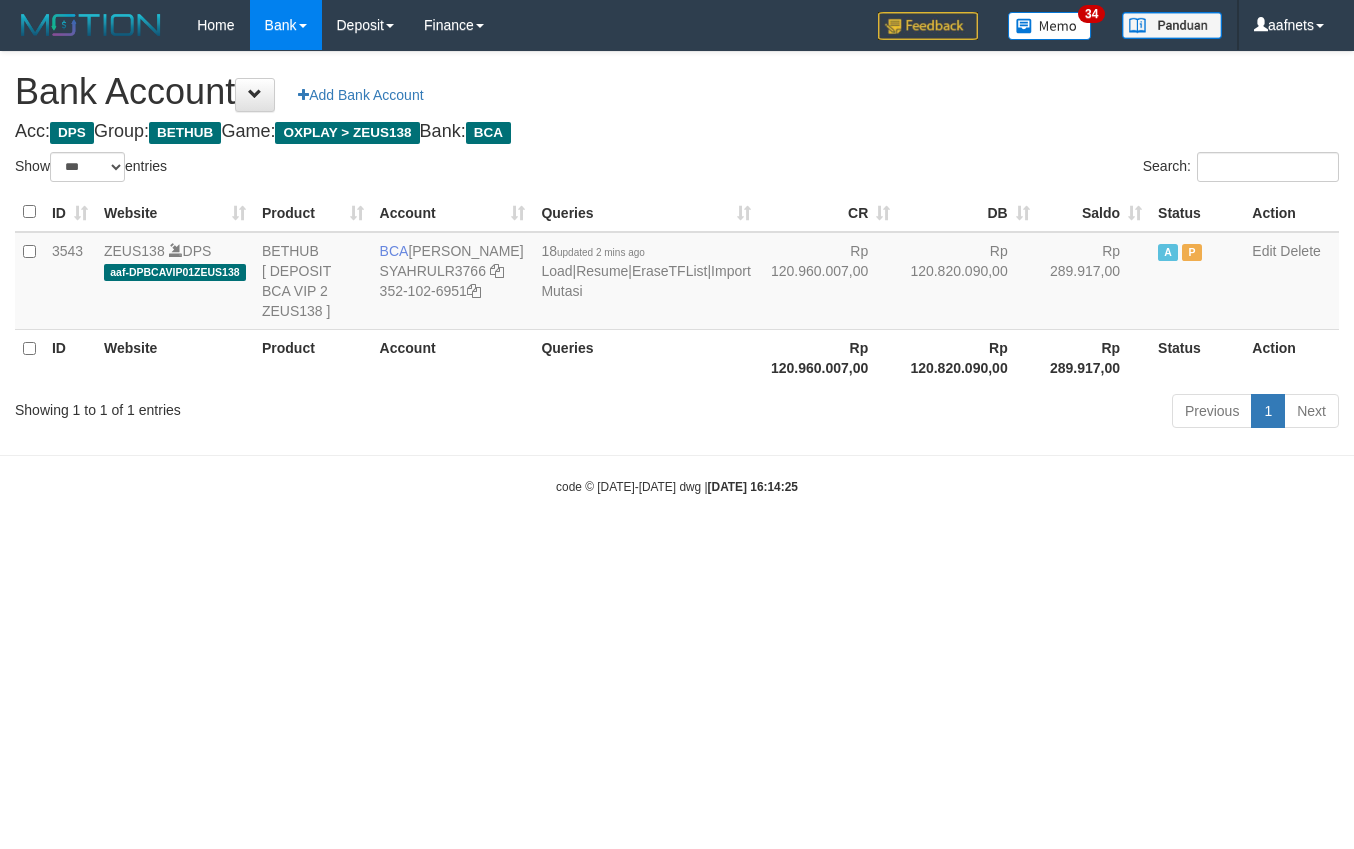 scroll, scrollTop: 0, scrollLeft: 0, axis: both 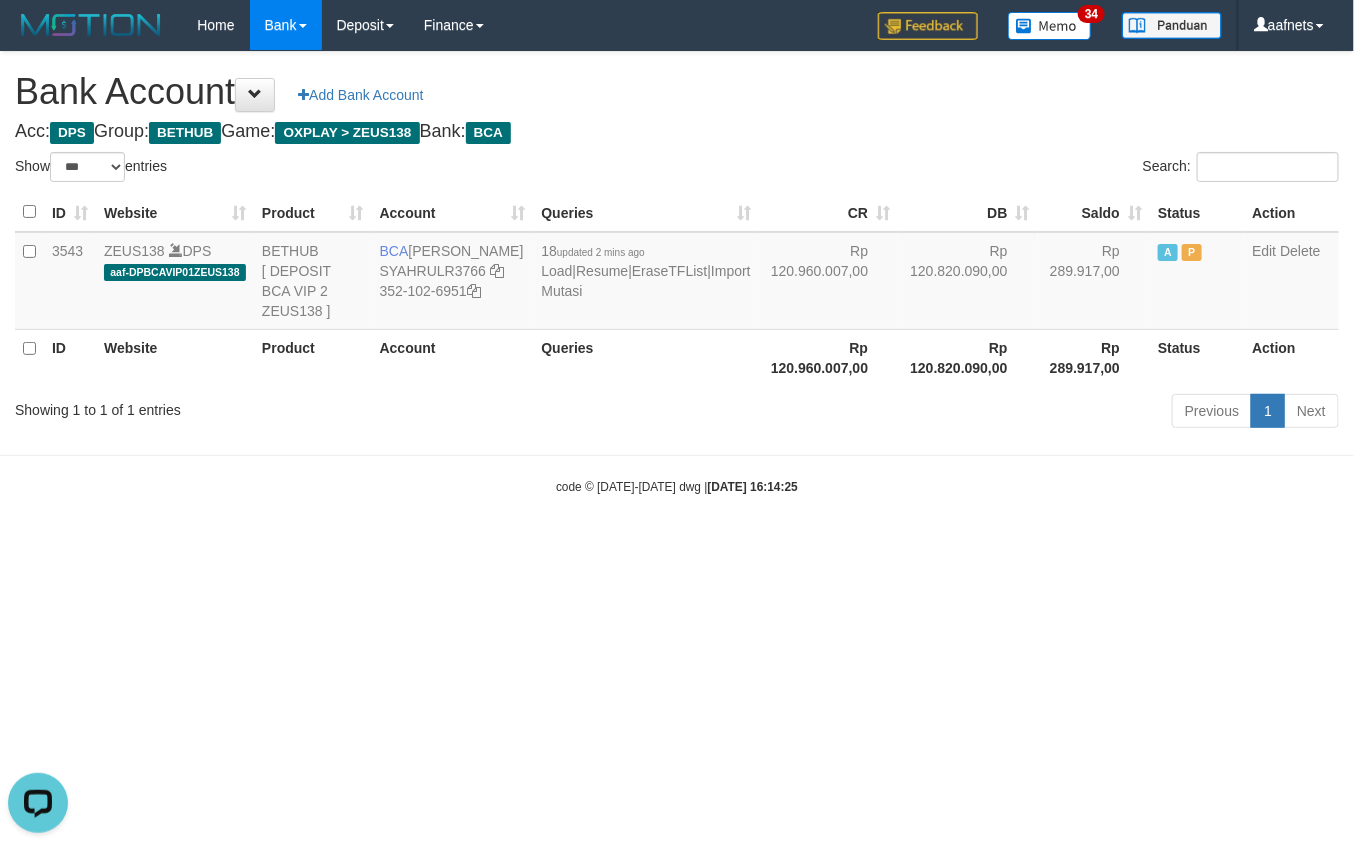 click on "Toggle navigation
Home
Bank
Account List
Load
By Website
Group
[OXPLAY]													ZEUS138
By Load Group (DPS)" at bounding box center (677, 273) 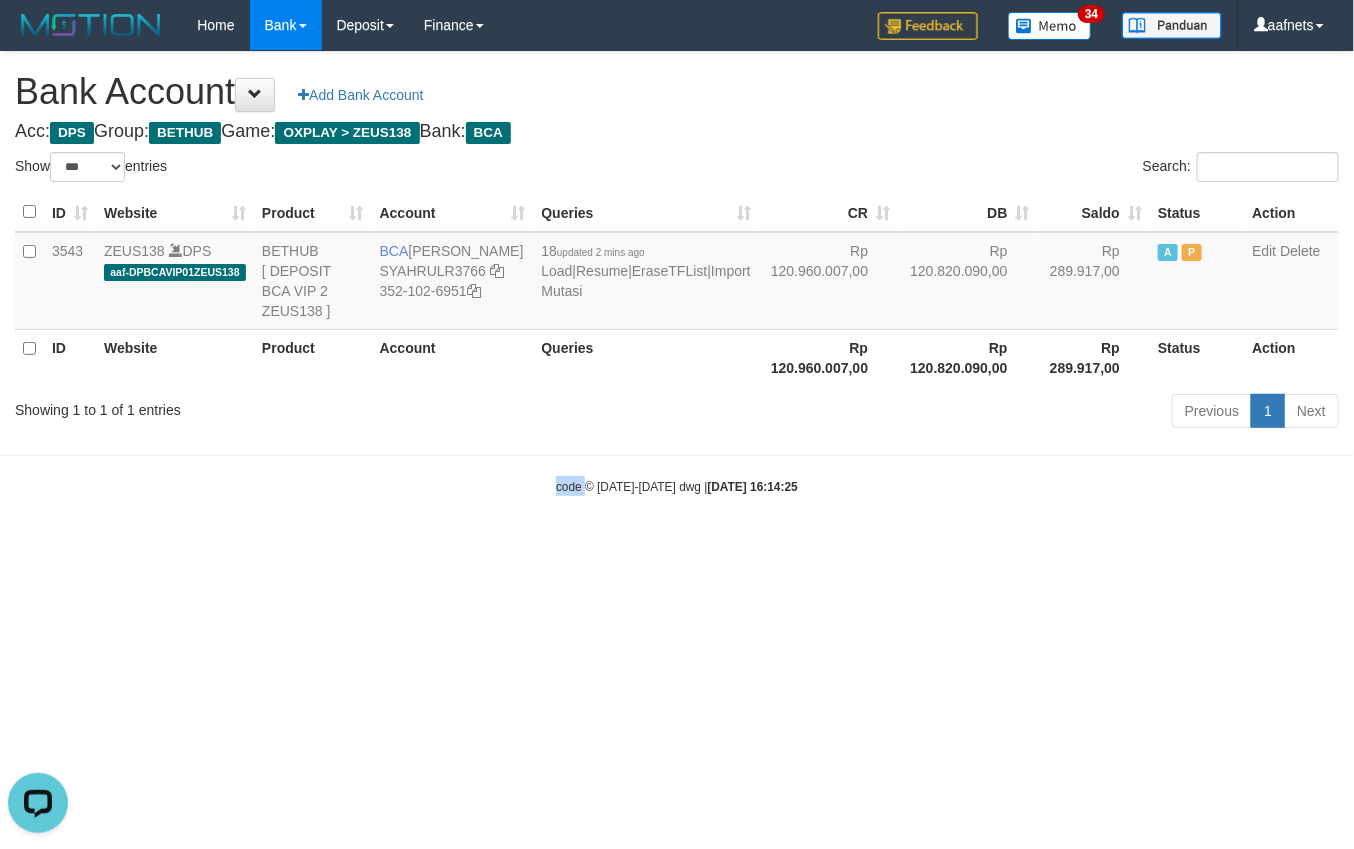 click on "Toggle navigation
Home
Bank
Account List
Load
By Website
Group
[OXPLAY]													ZEUS138
By Load Group (DPS)" at bounding box center (677, 273) 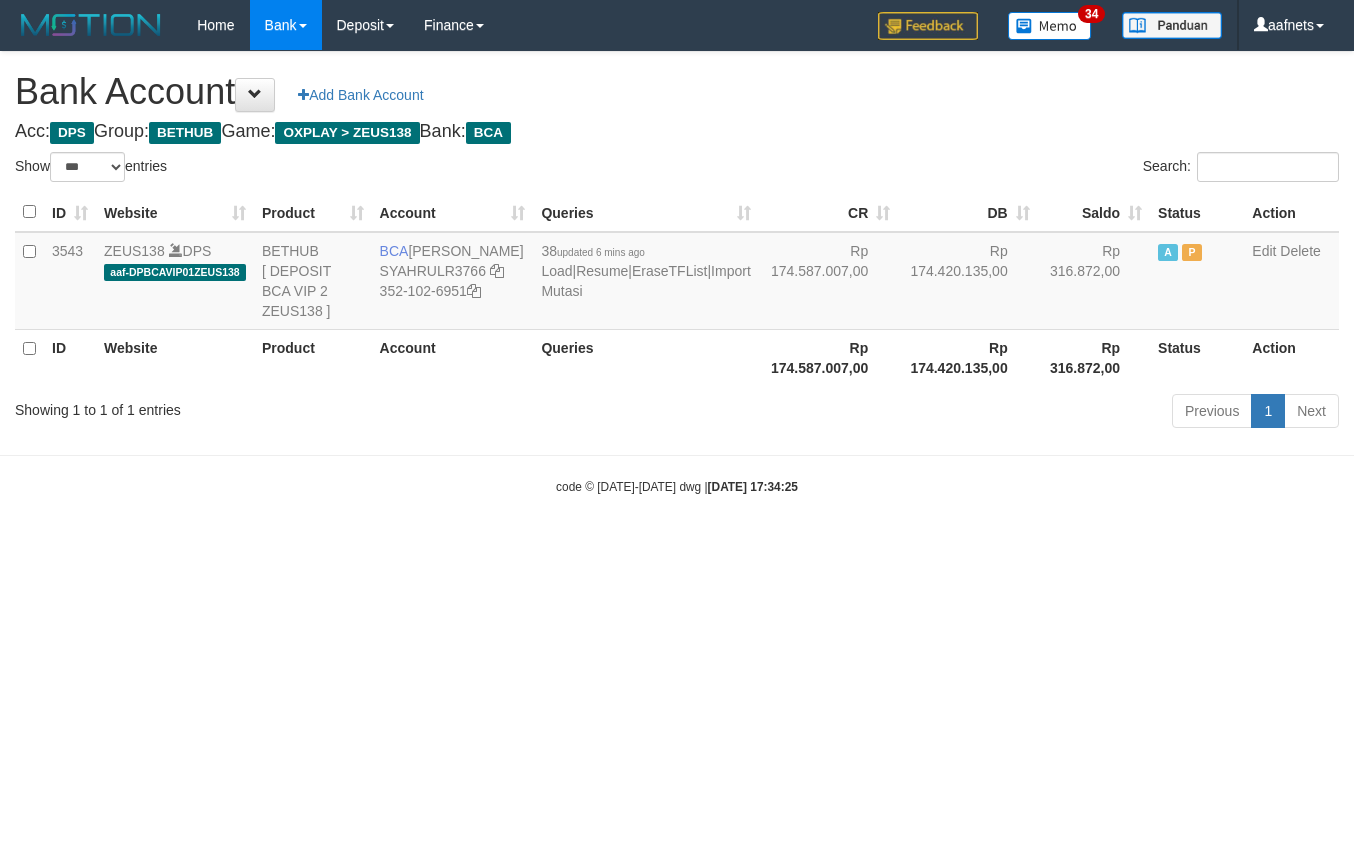 select on "***" 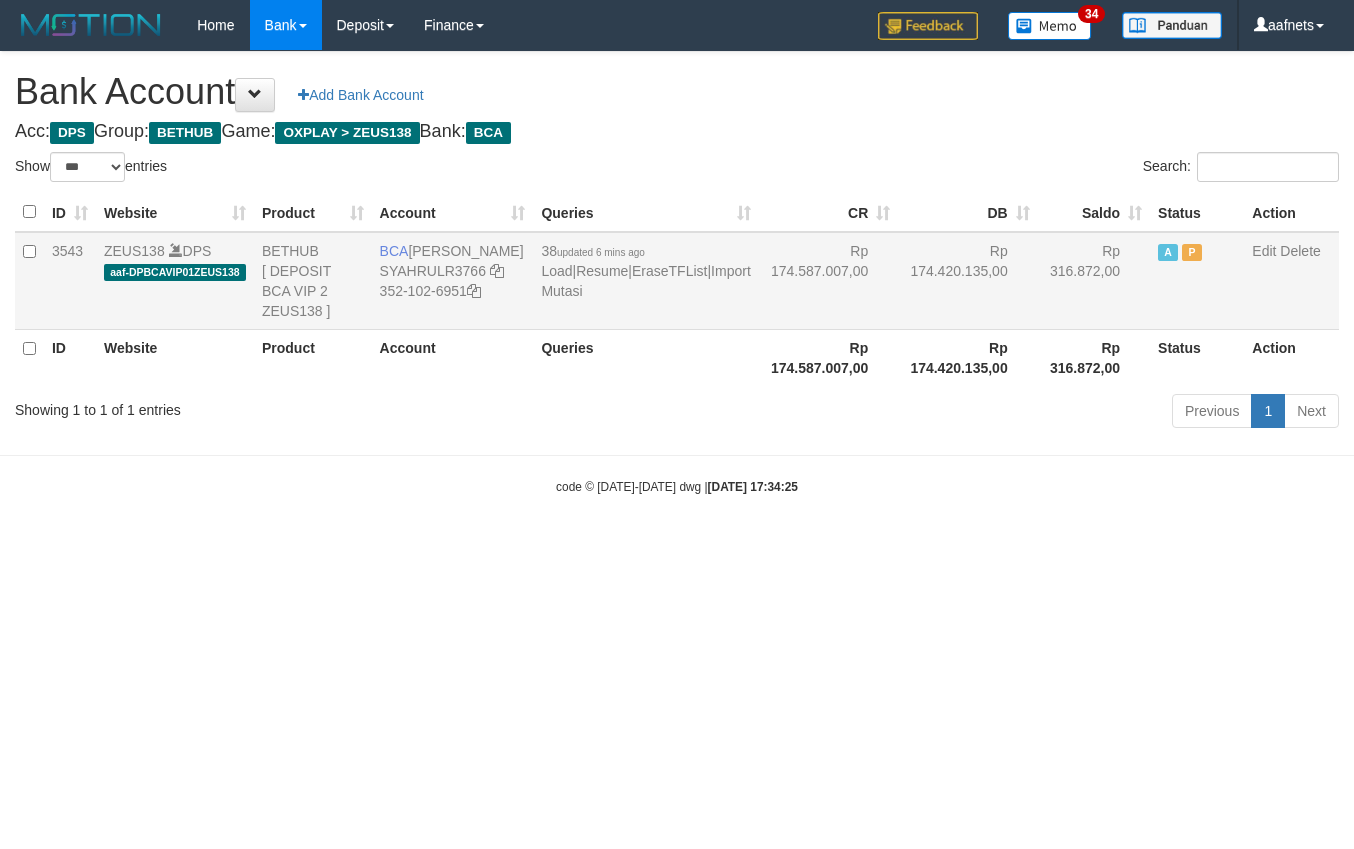 scroll, scrollTop: 0, scrollLeft: 0, axis: both 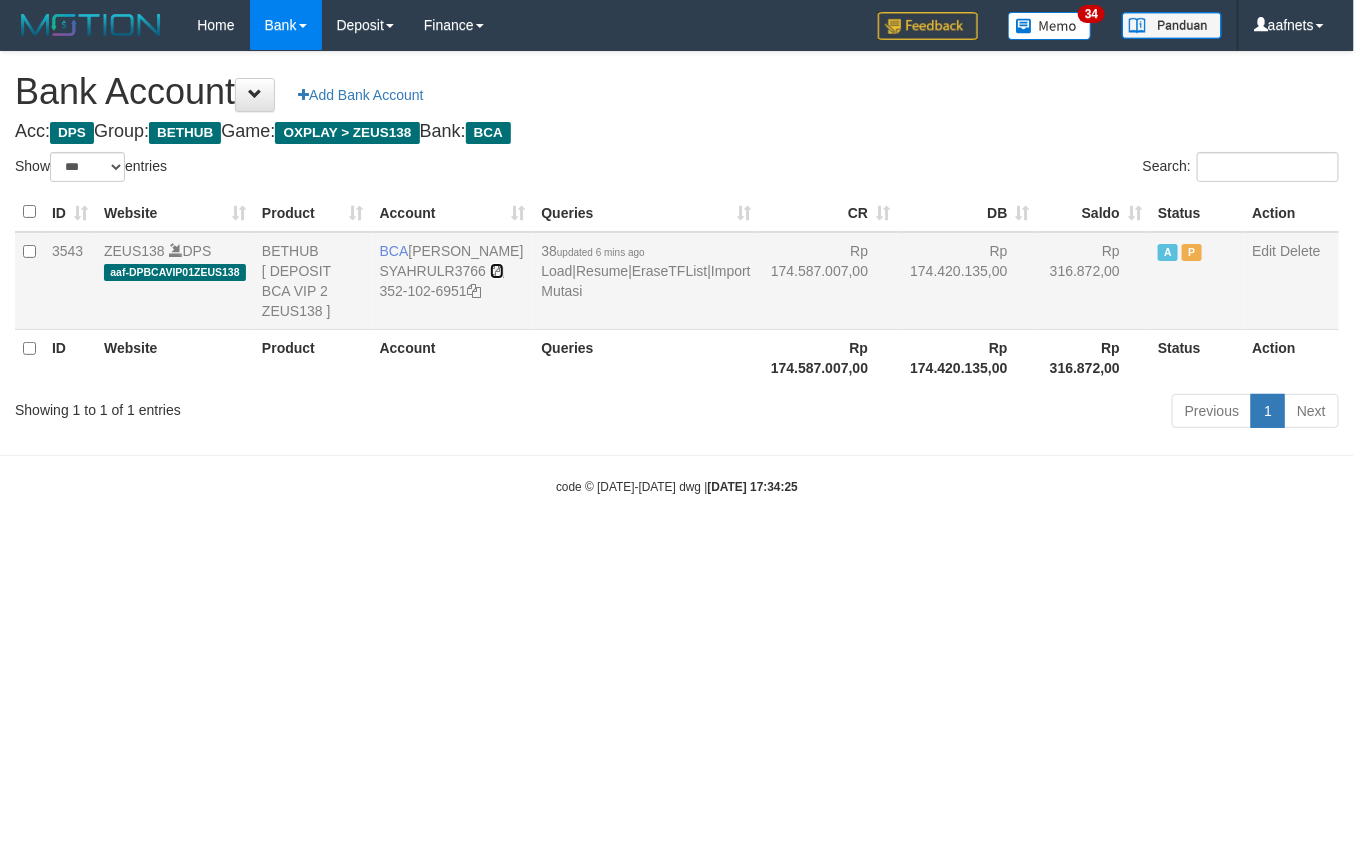 click at bounding box center [497, 271] 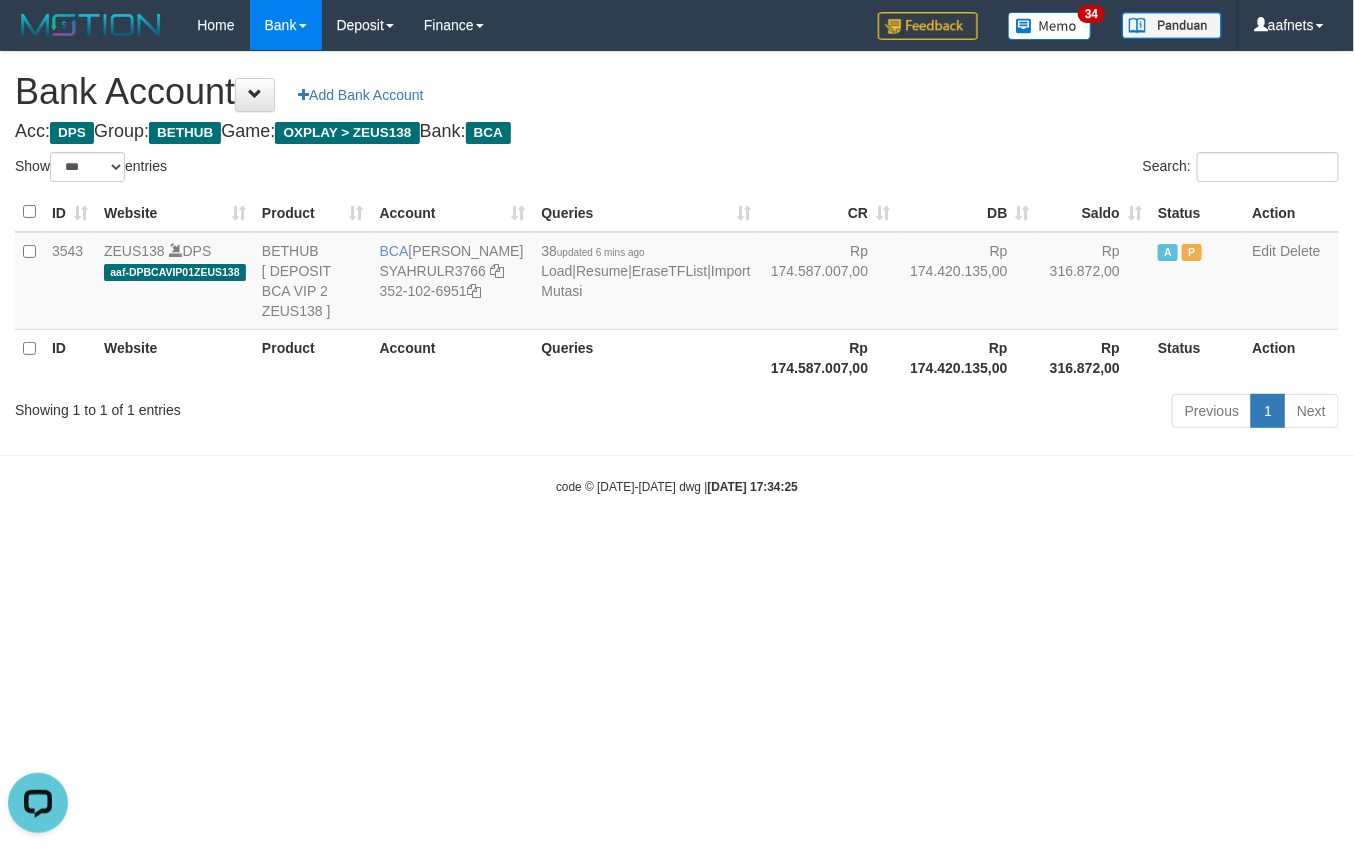 scroll, scrollTop: 0, scrollLeft: 0, axis: both 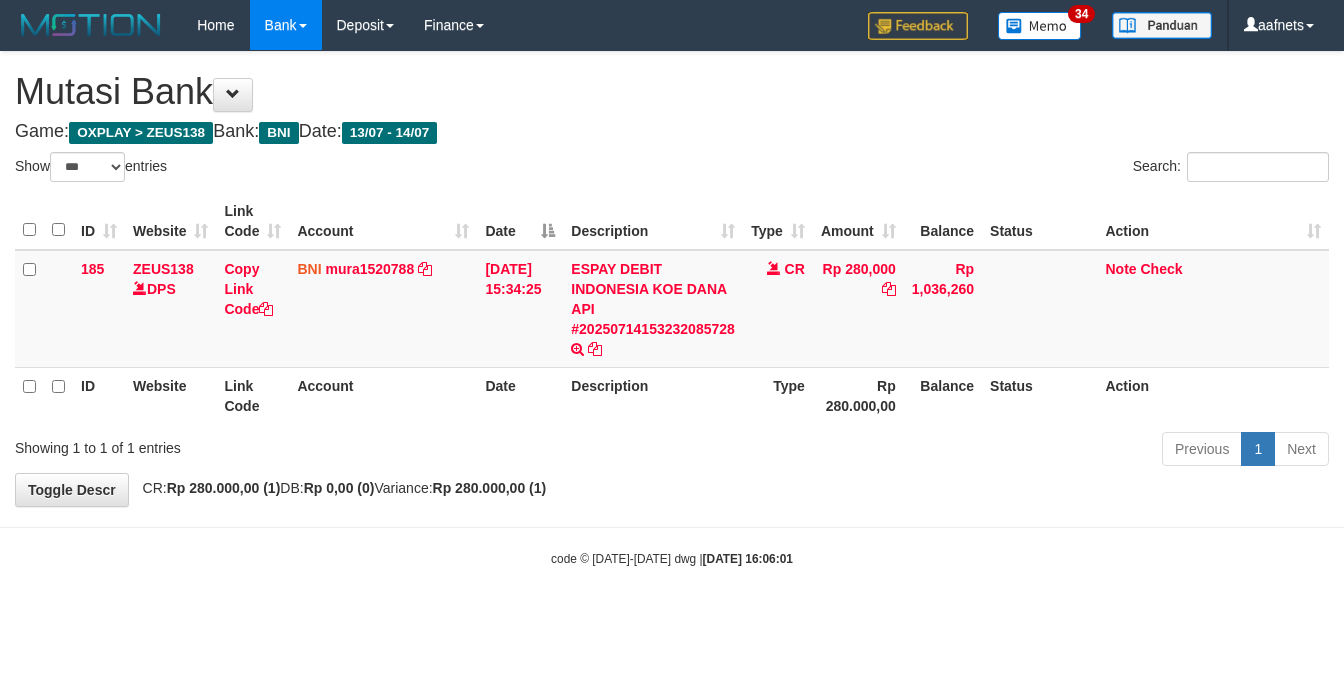 select on "***" 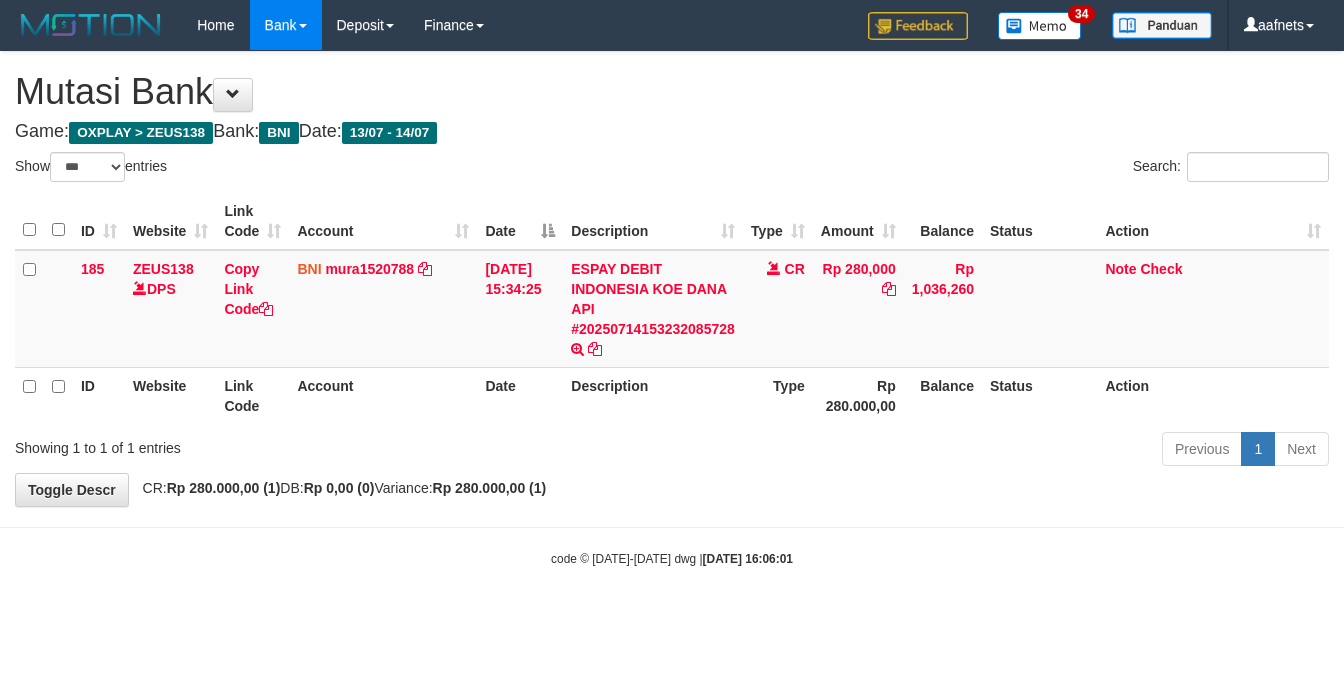 scroll, scrollTop: 0, scrollLeft: 0, axis: both 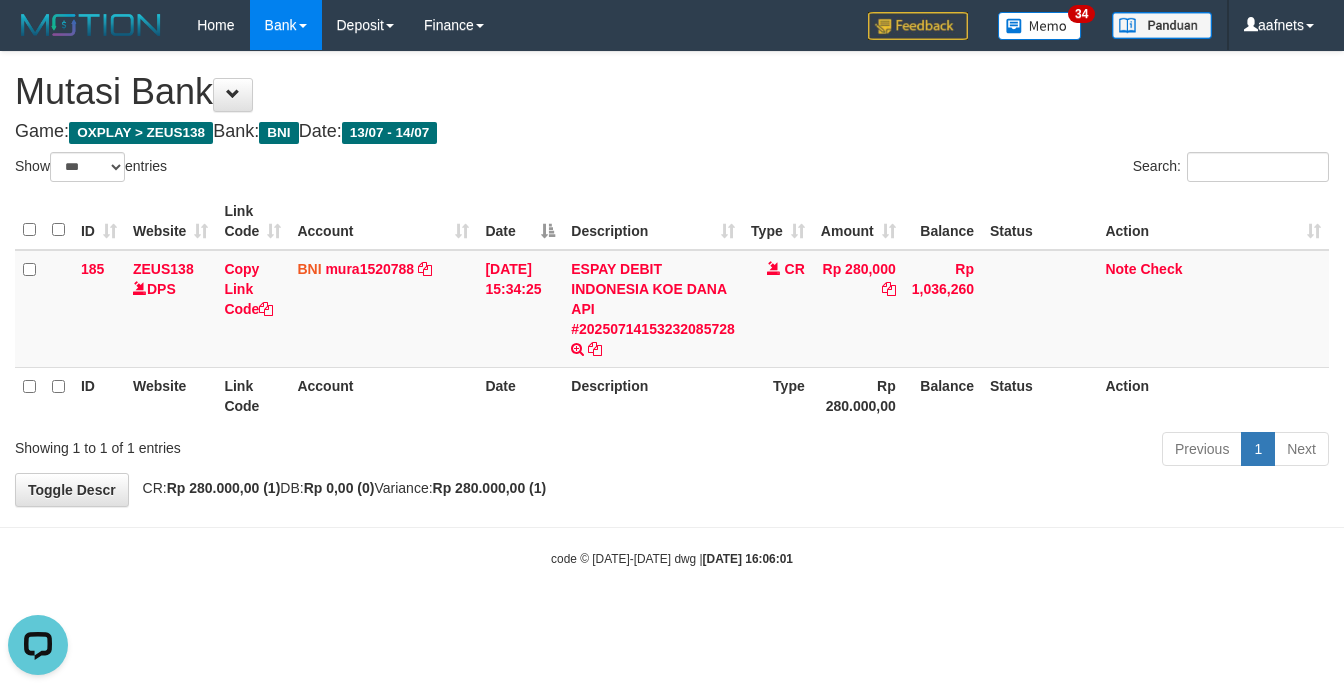 drag, startPoint x: 877, startPoint y: 565, endPoint x: 583, endPoint y: 519, distance: 297.57687 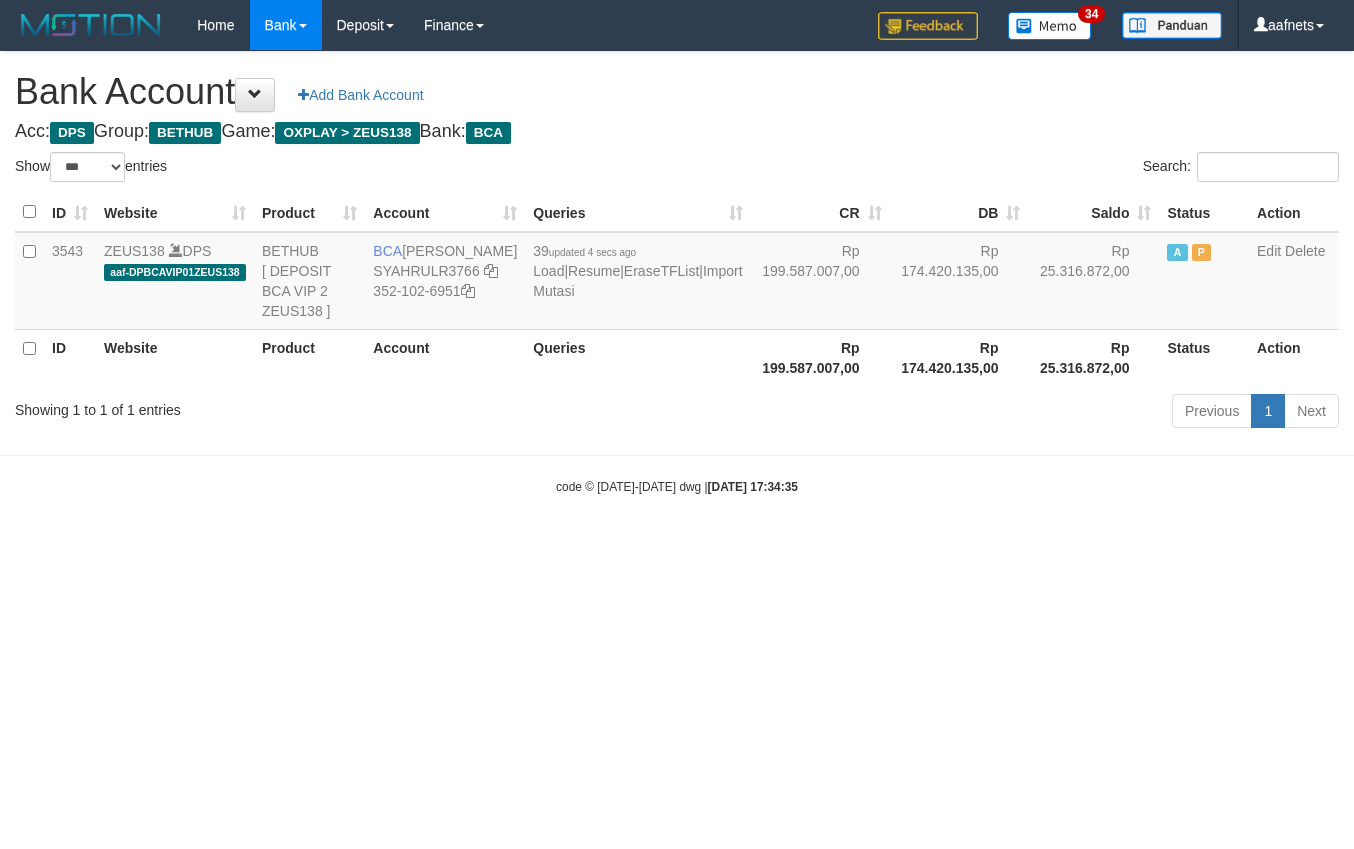 select on "***" 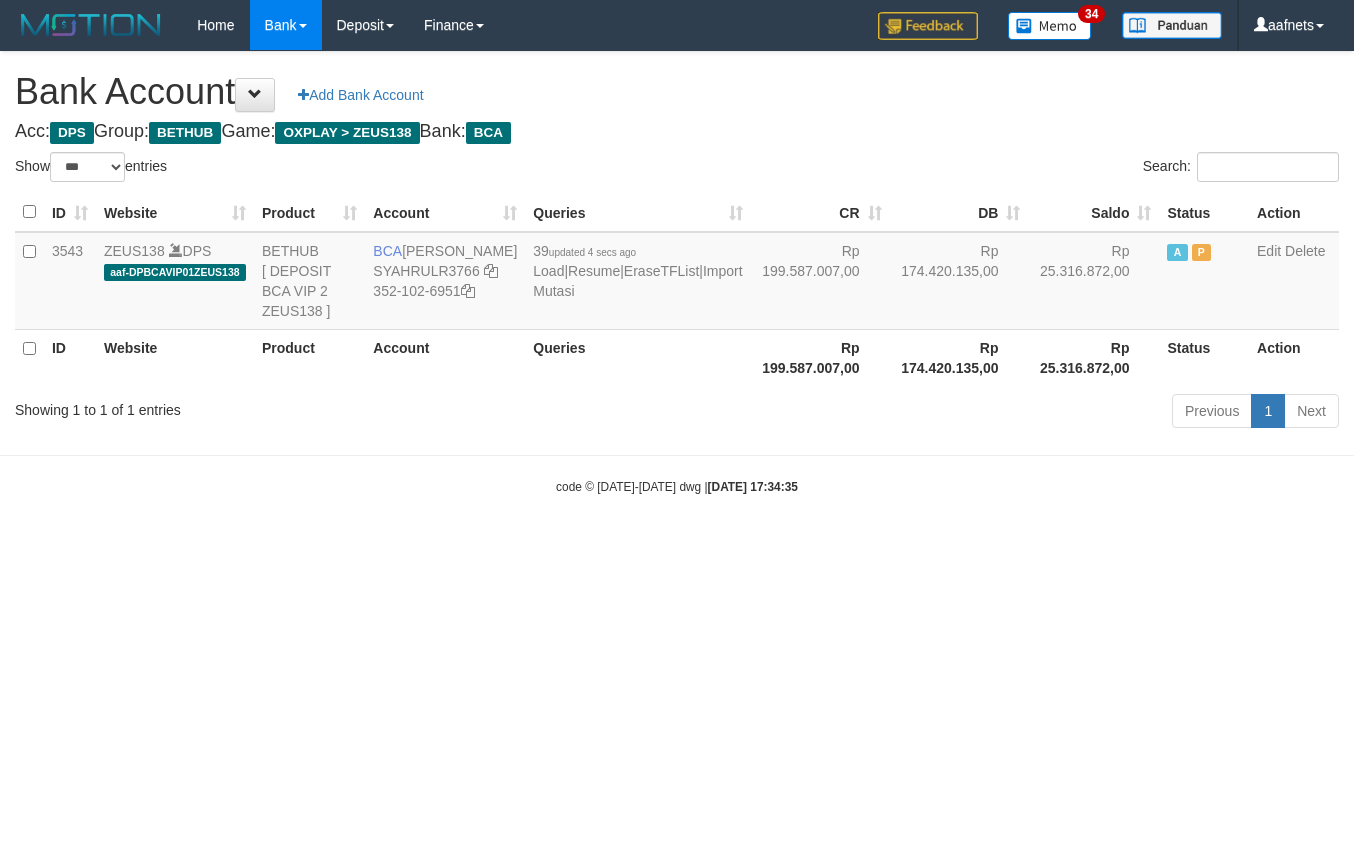 scroll, scrollTop: 0, scrollLeft: 0, axis: both 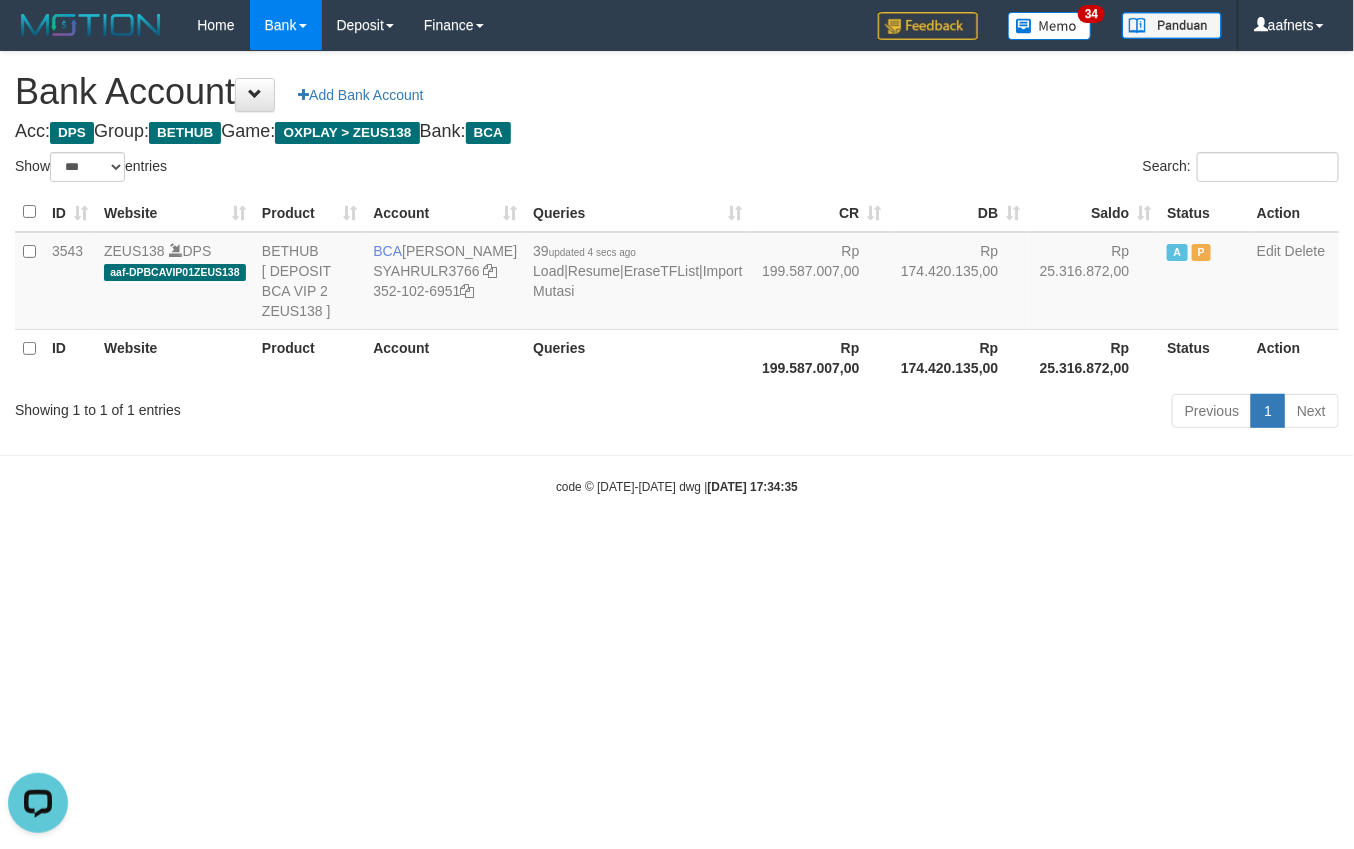 click on "Toggle navigation
Home
Bank
Account List
Load
By Website
Group
[OXPLAY]													ZEUS138
By Load Group (DPS)" at bounding box center (677, 273) 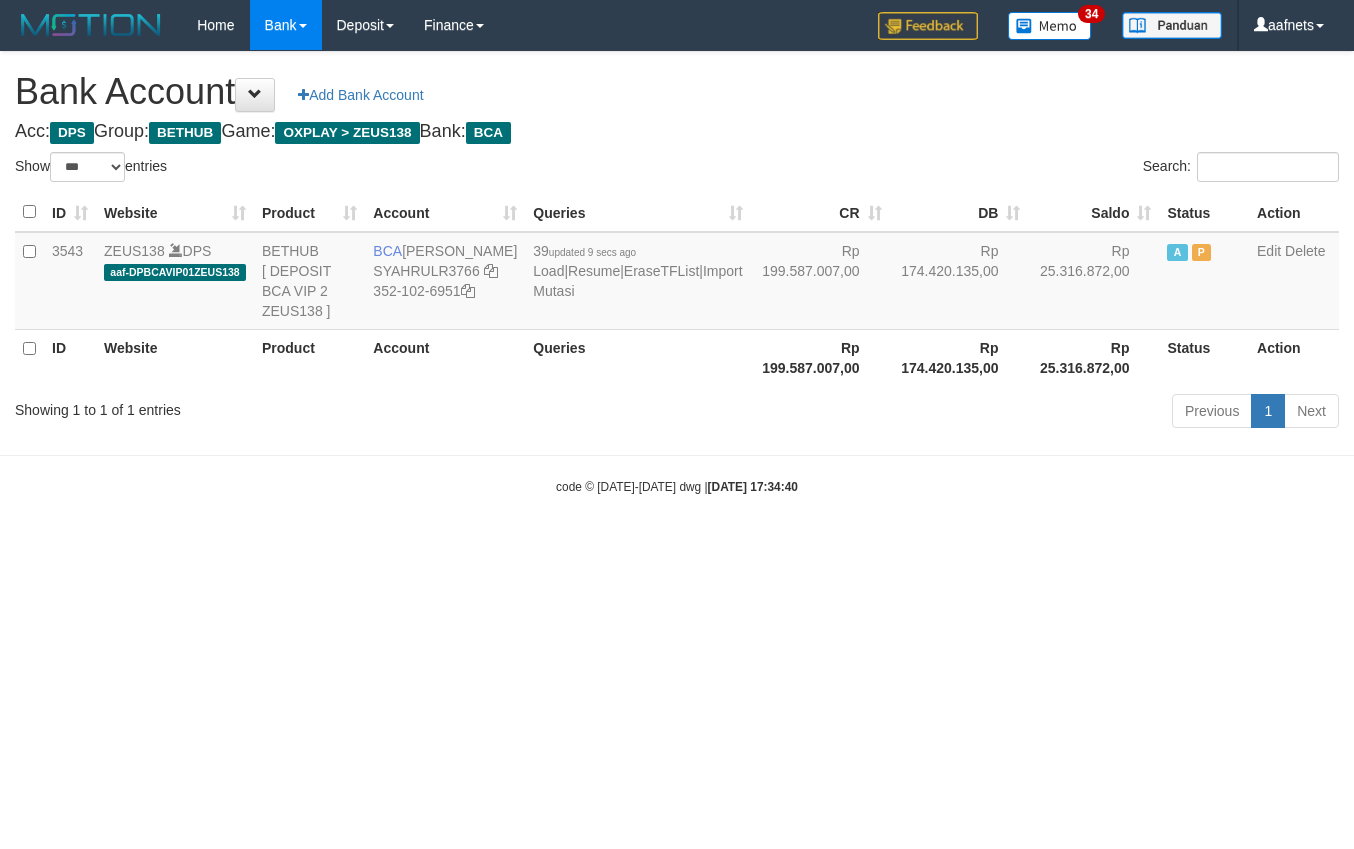 select on "***" 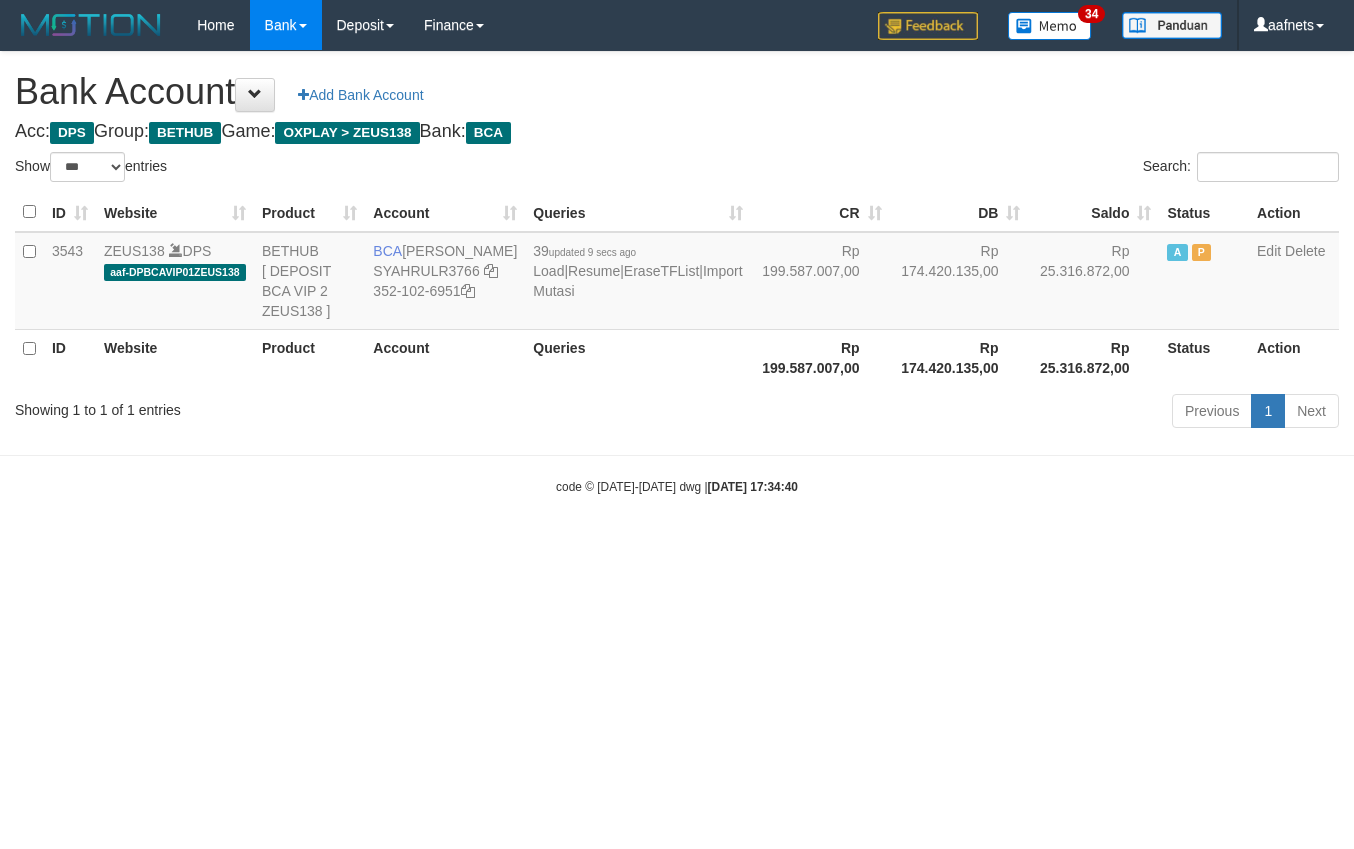 scroll, scrollTop: 0, scrollLeft: 0, axis: both 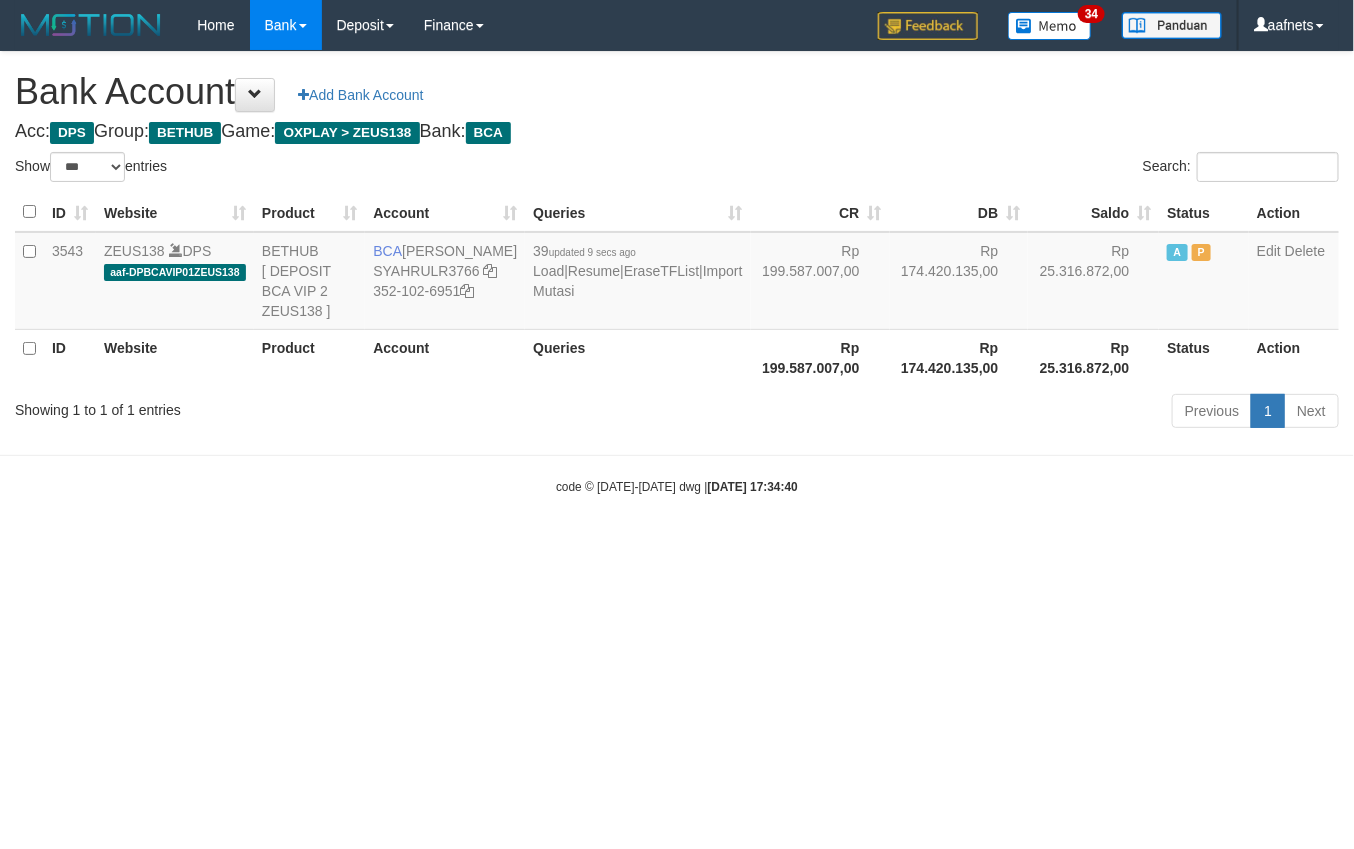 click on "Toggle navigation
Home
Bank
Account List
Load
By Website
Group
[OXPLAY]													ZEUS138
By Load Group (DPS)" at bounding box center [677, 273] 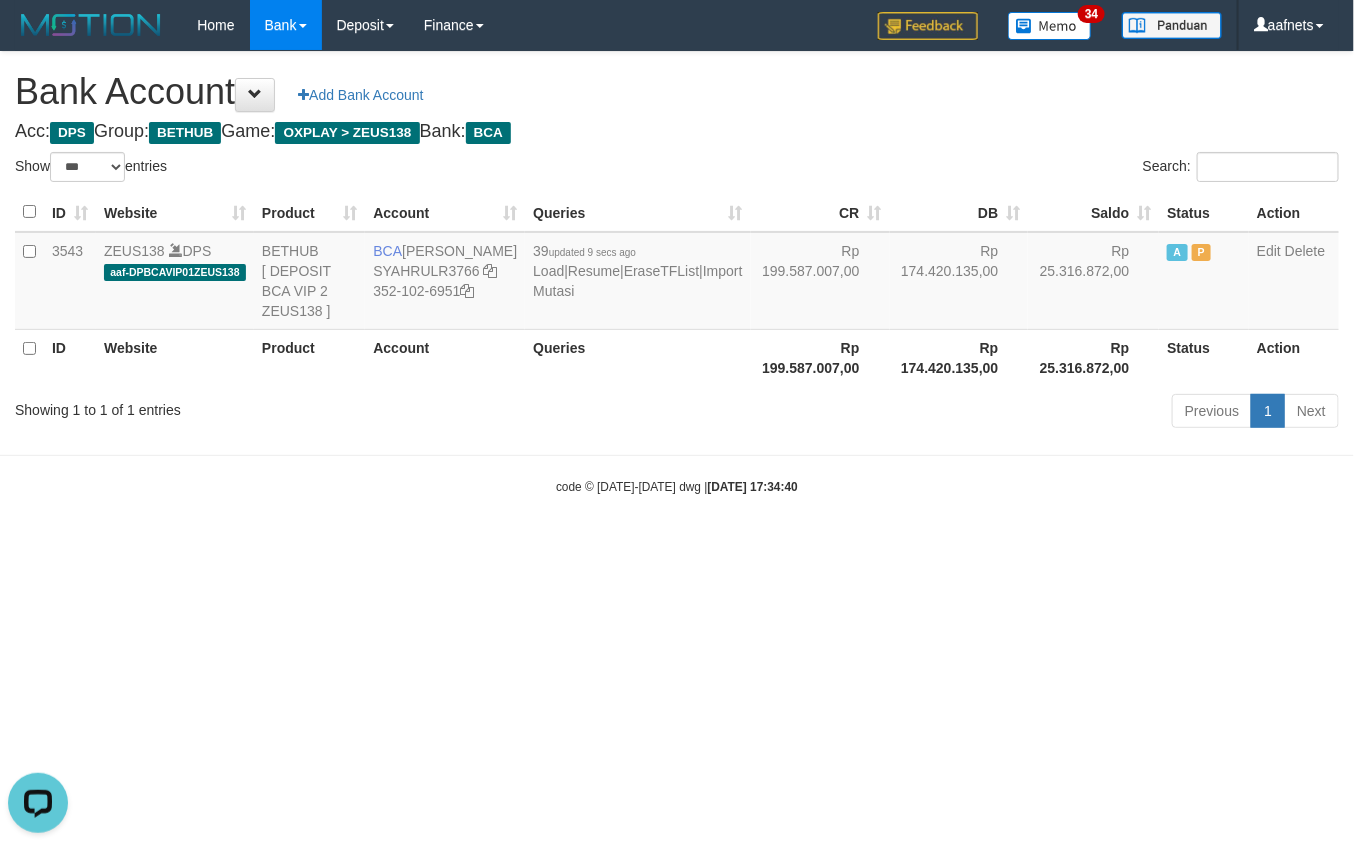 scroll, scrollTop: 0, scrollLeft: 0, axis: both 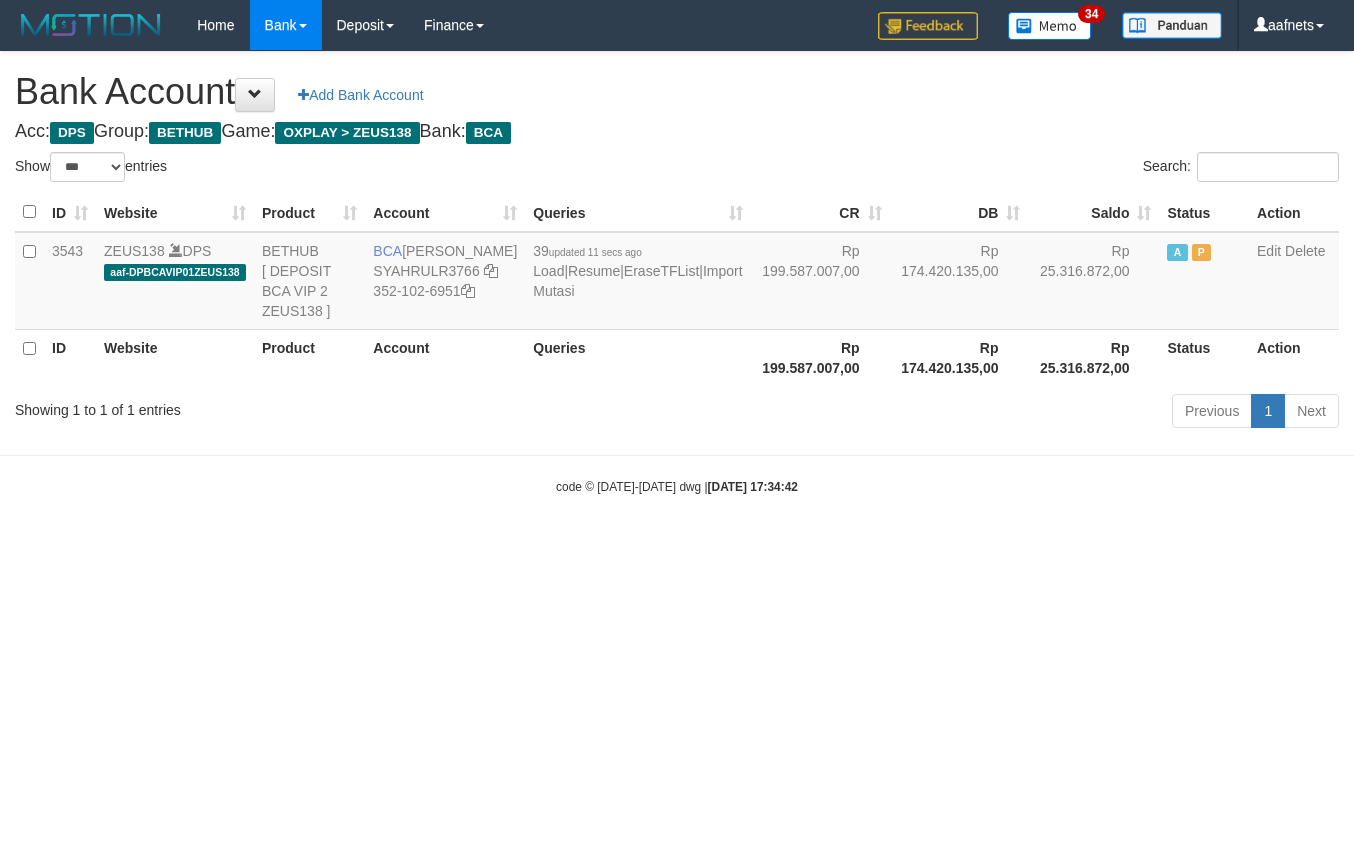select on "***" 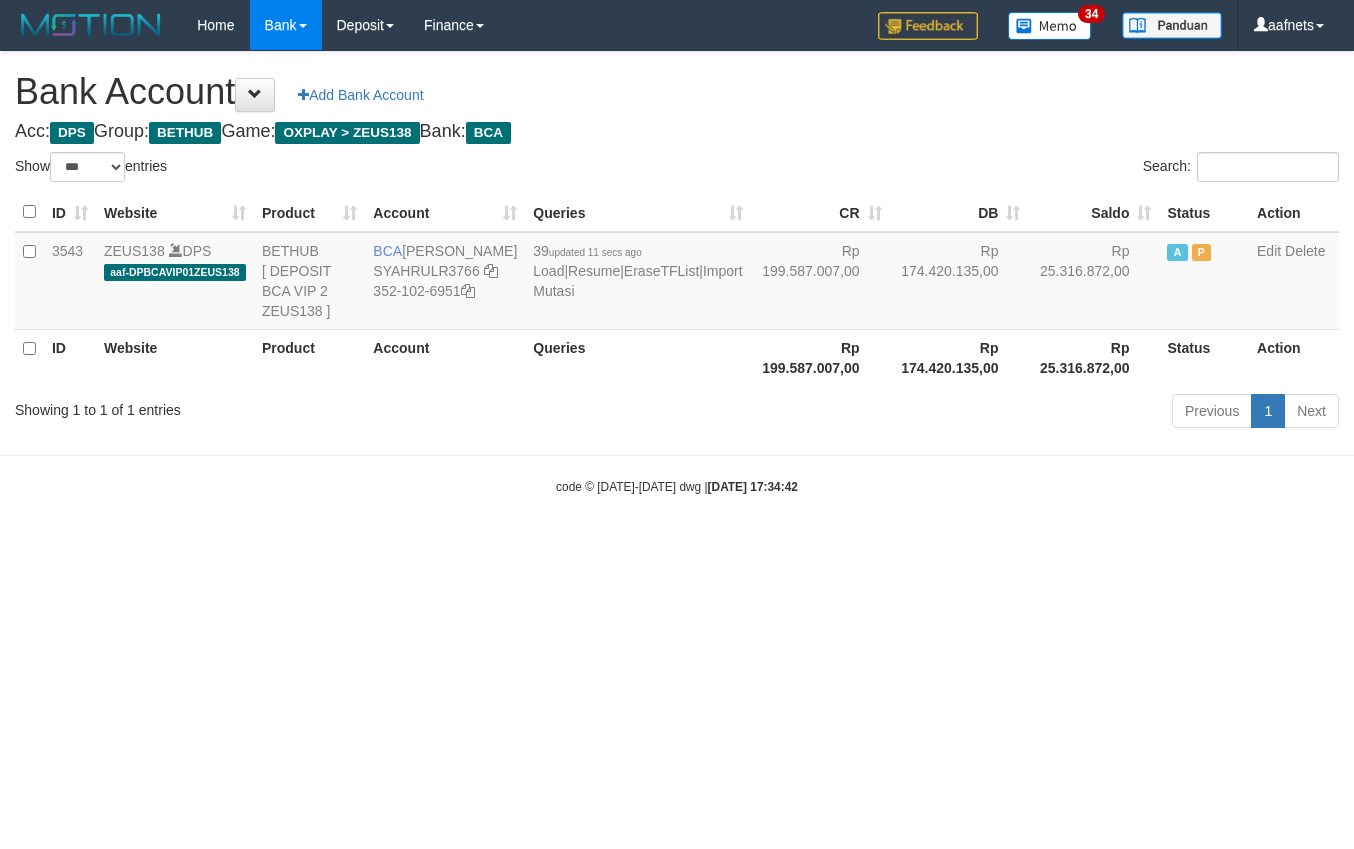 scroll, scrollTop: 0, scrollLeft: 0, axis: both 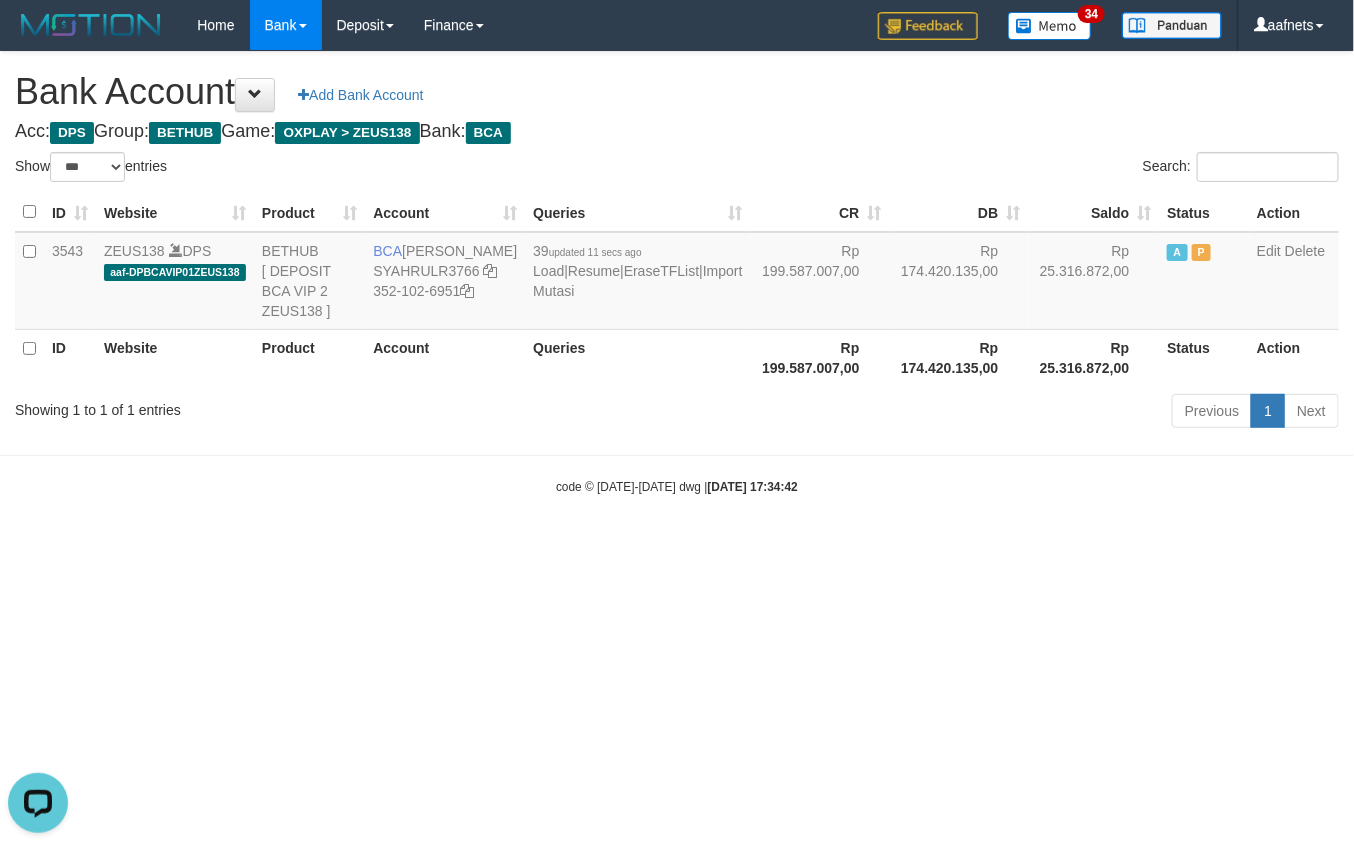click on "Toggle navigation
Home
Bank
Account List
Load
By Website
Group
[OXPLAY]													ZEUS138
By Load Group (DPS)" at bounding box center [677, 273] 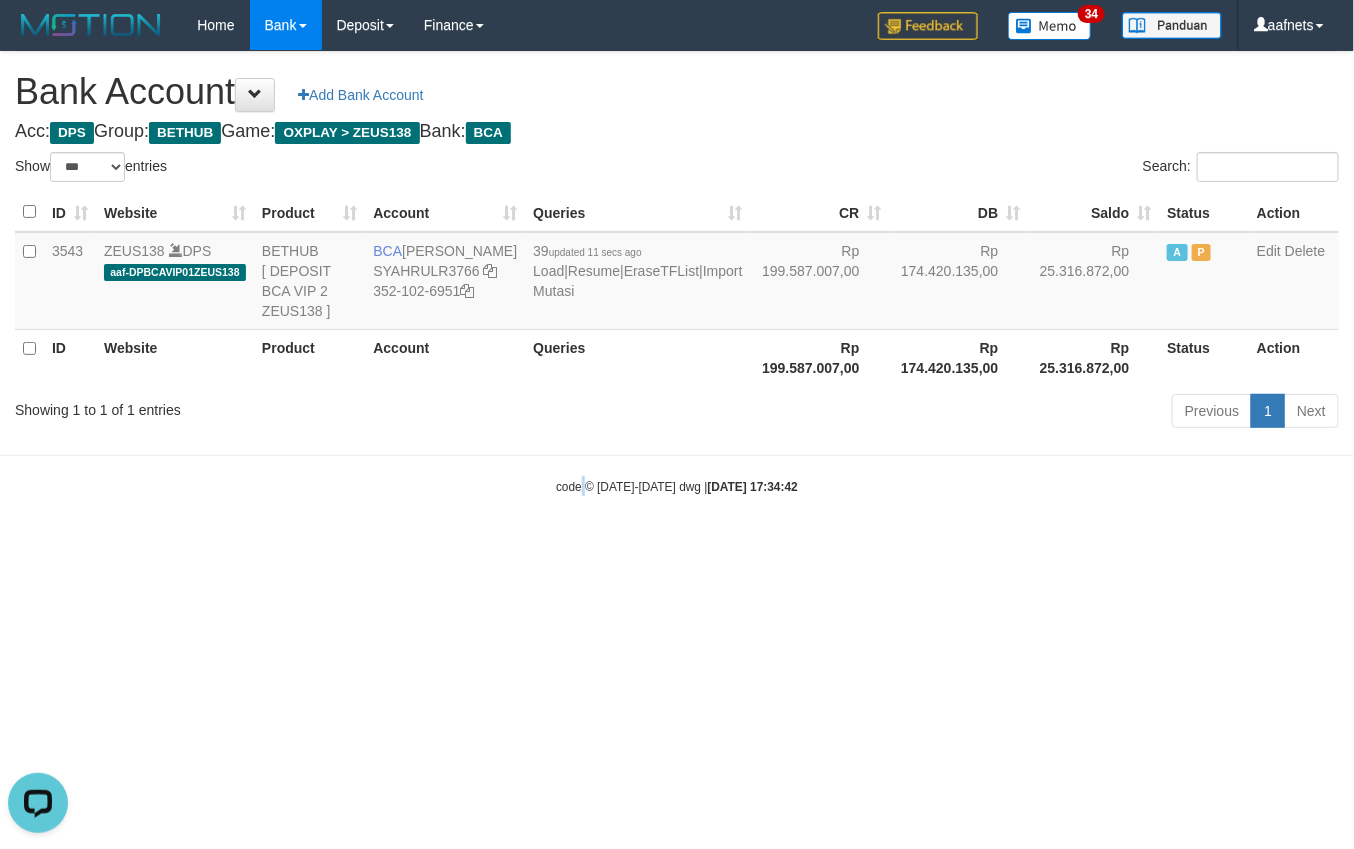 click on "Toggle navigation
Home
Bank
Account List
Load
By Website
Group
[OXPLAY]													ZEUS138
By Load Group (DPS)" at bounding box center (677, 273) 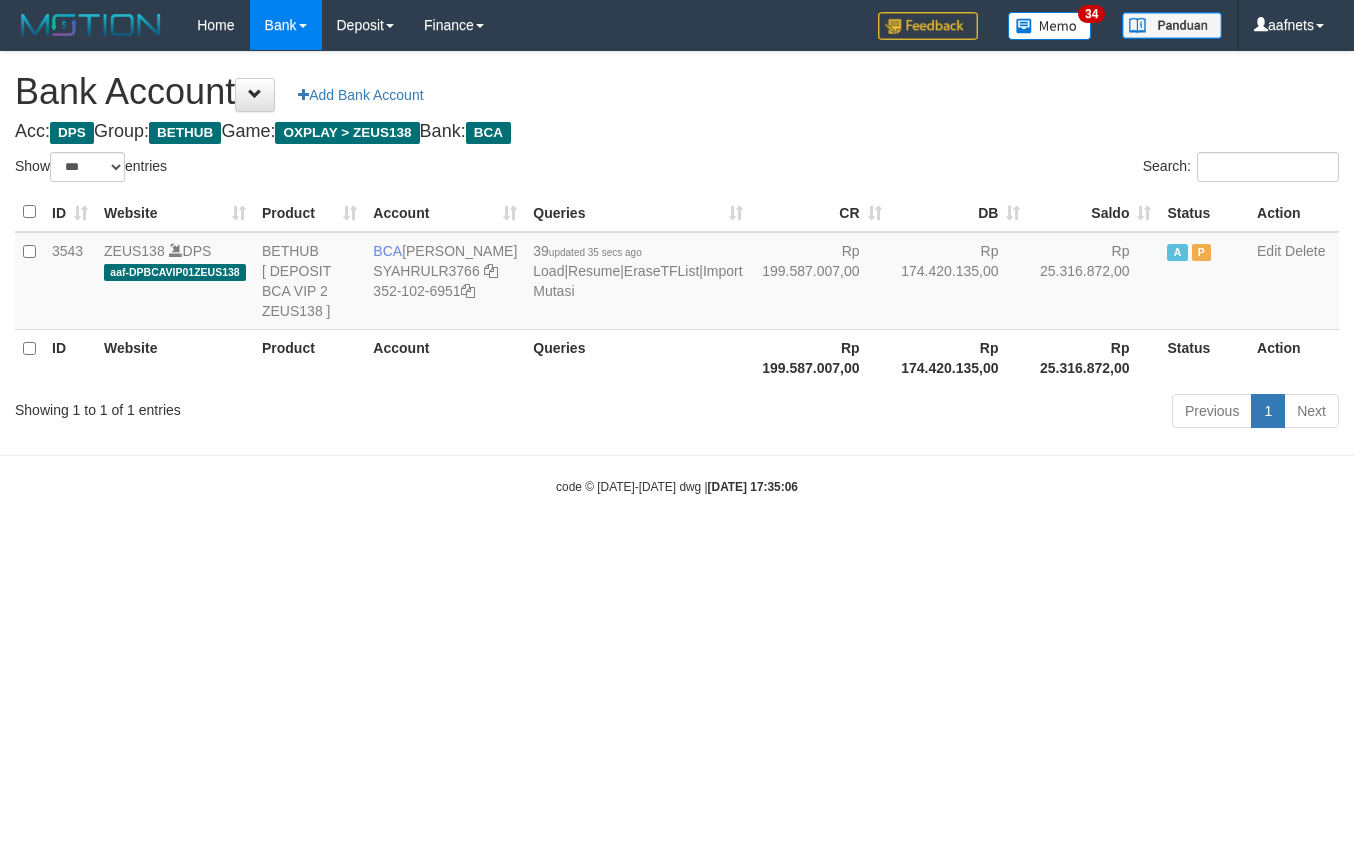 select on "***" 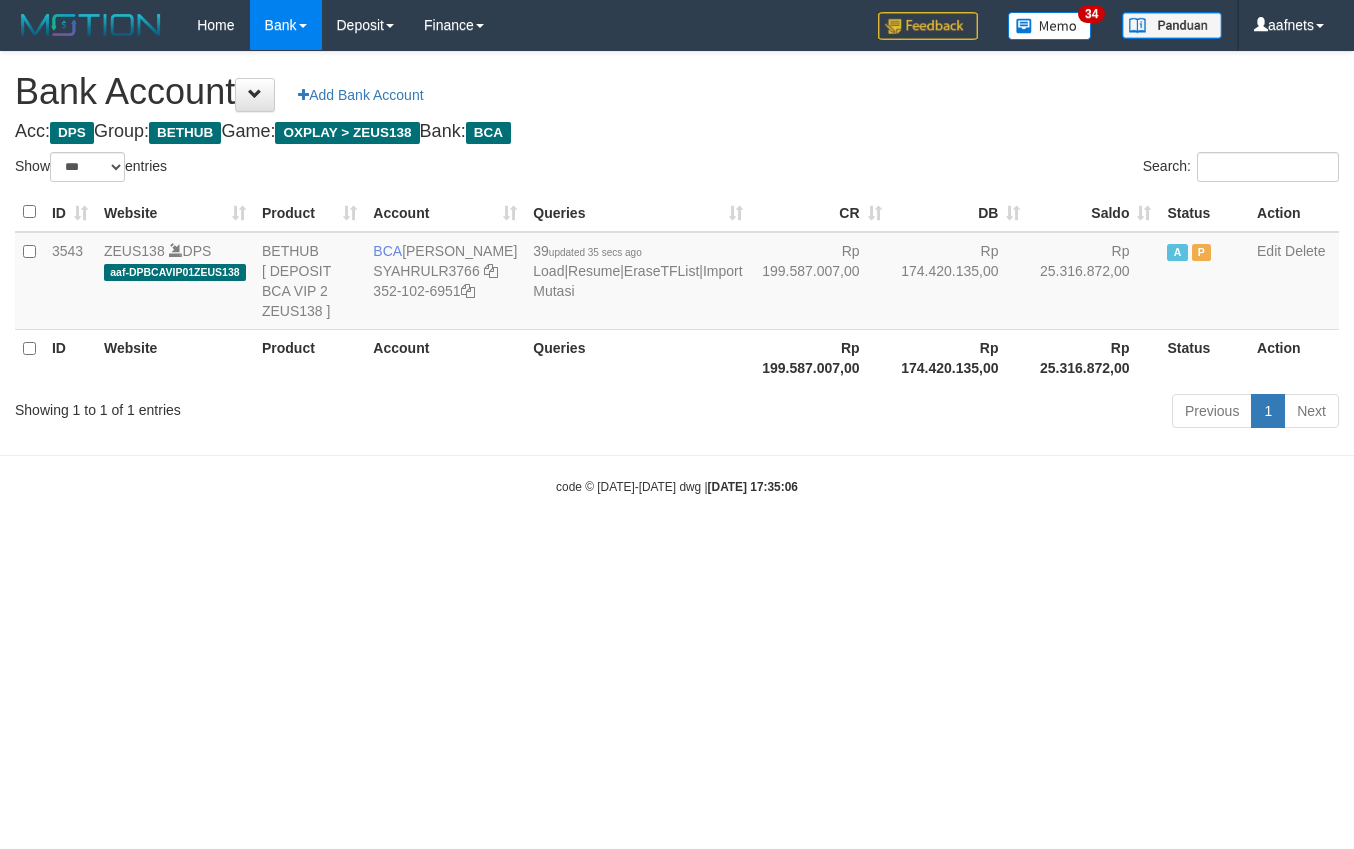 scroll, scrollTop: 0, scrollLeft: 0, axis: both 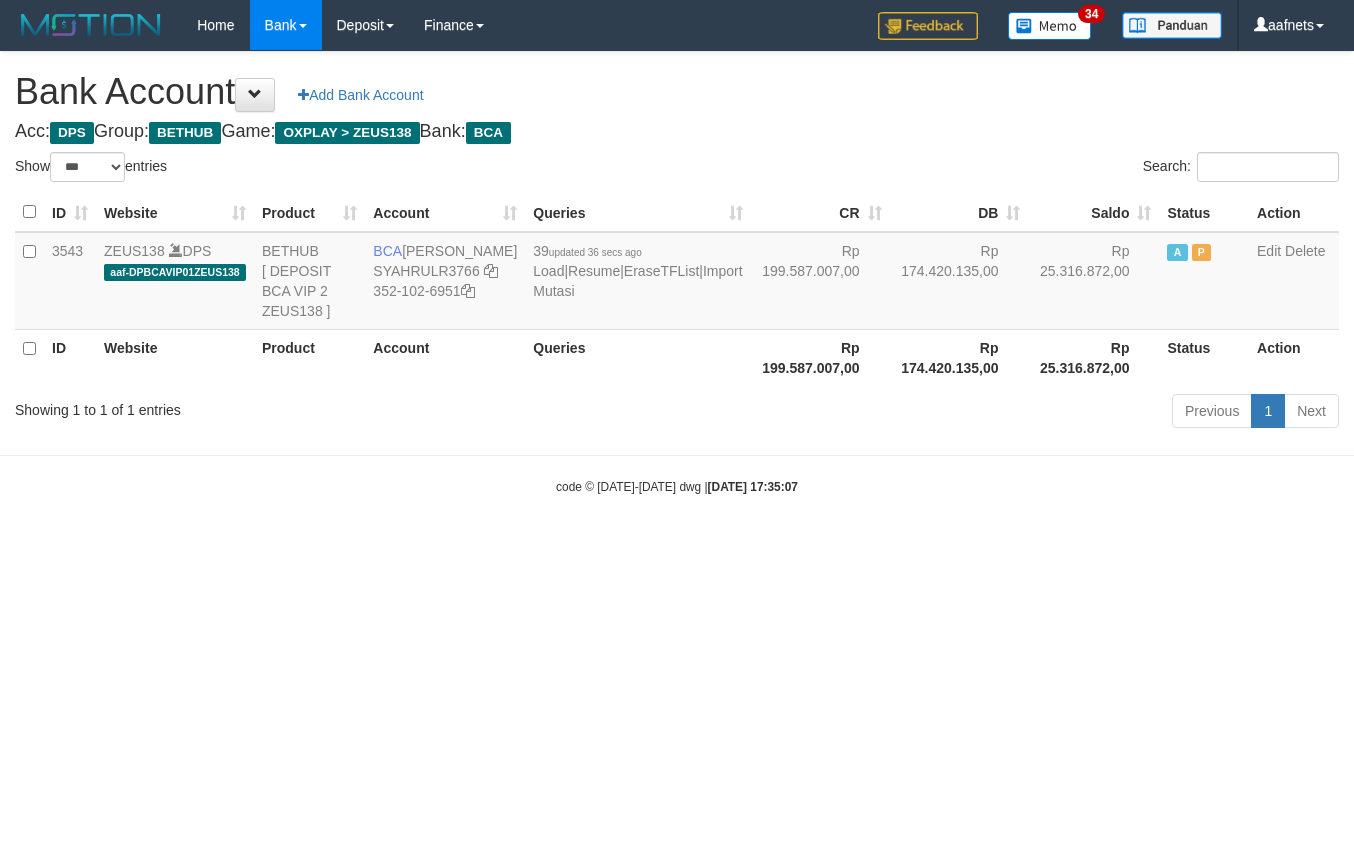 select on "***" 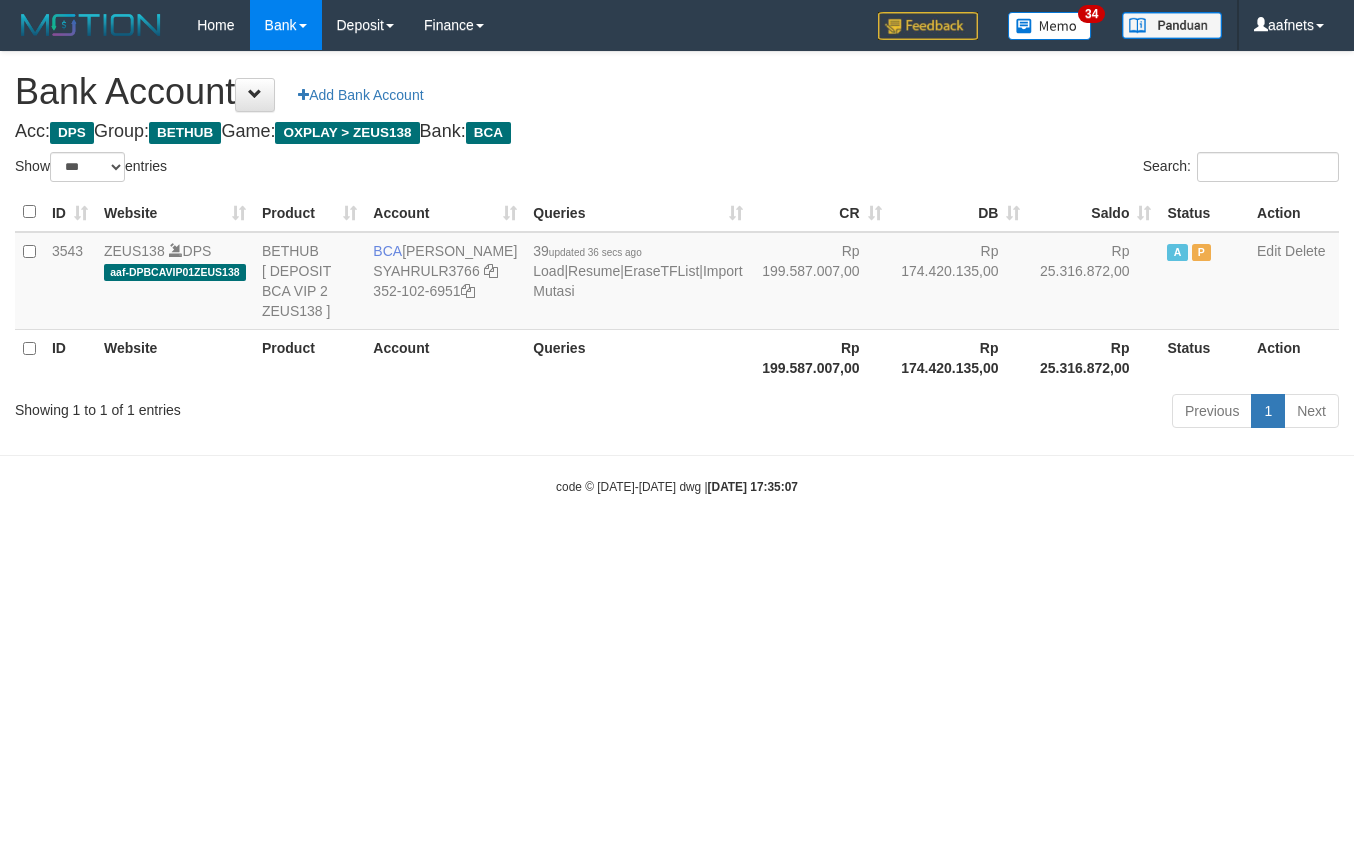 scroll, scrollTop: 0, scrollLeft: 0, axis: both 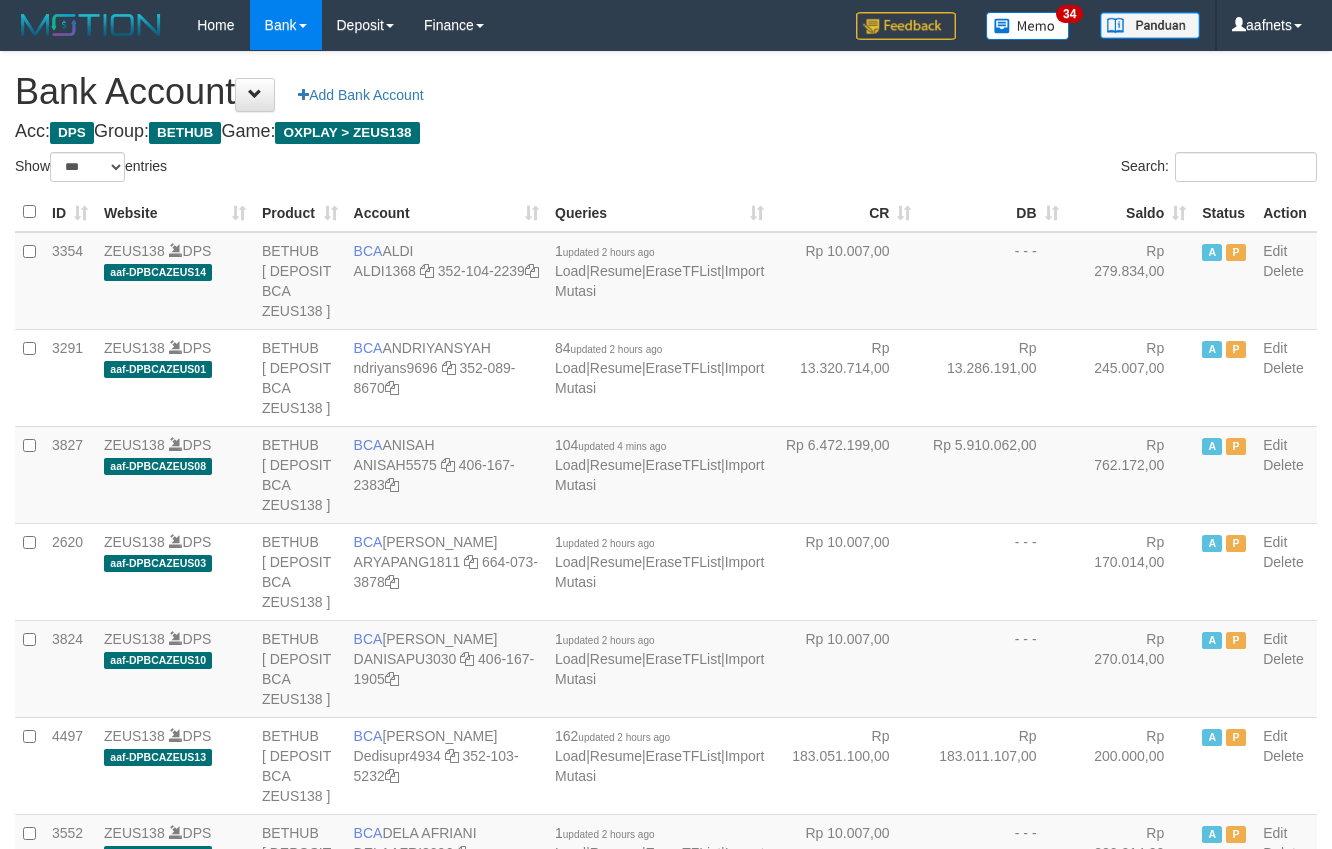 select on "***" 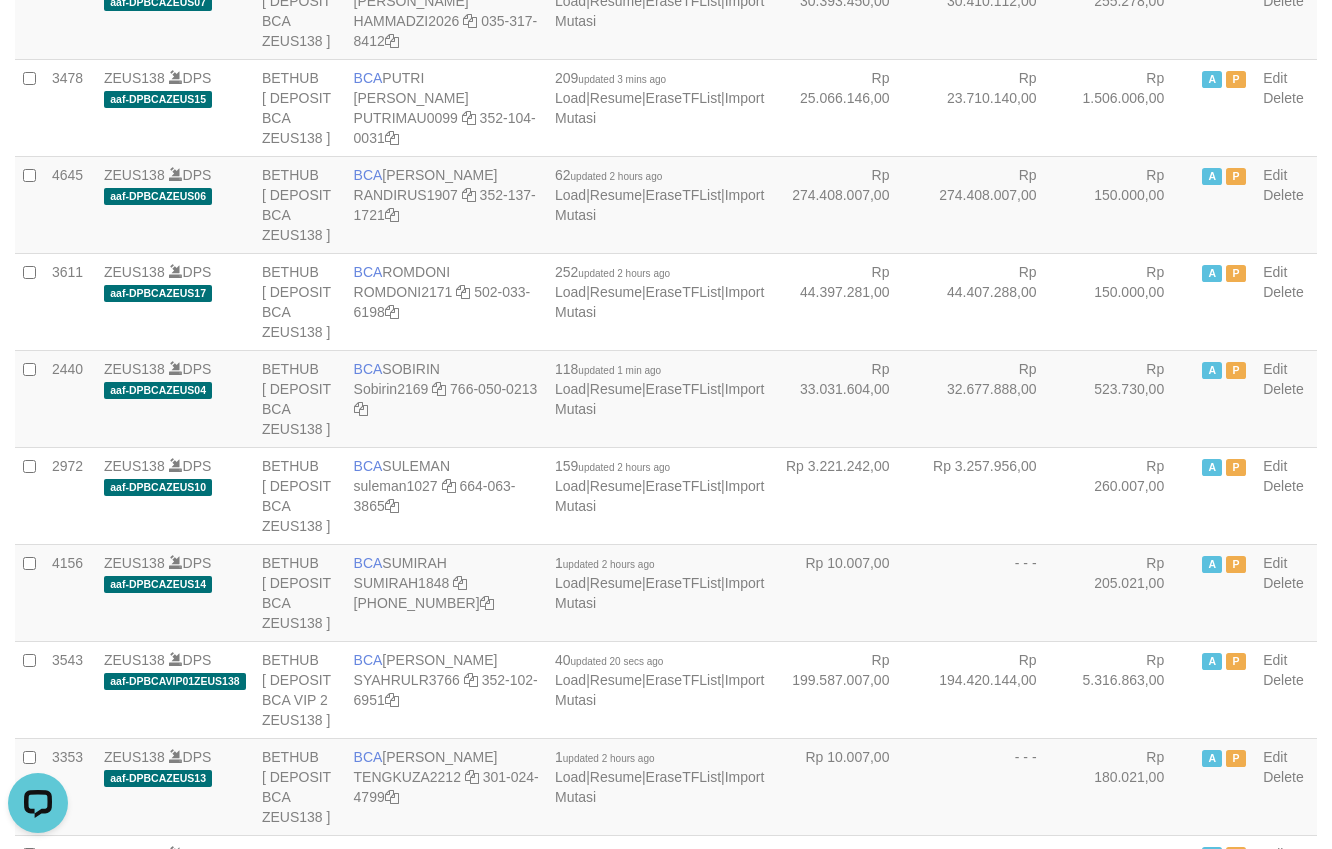scroll, scrollTop: 0, scrollLeft: 0, axis: both 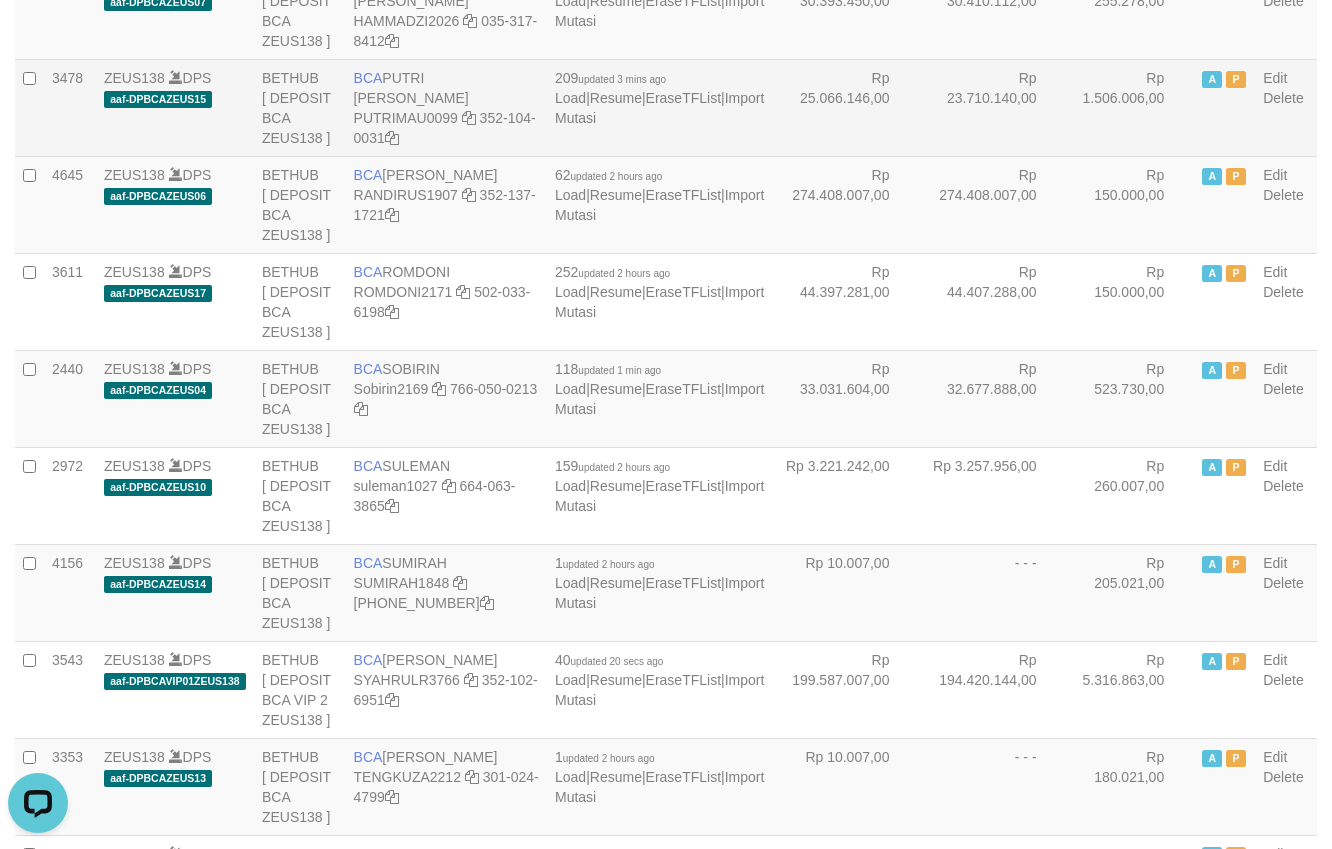 click on "Rp 25.066.146,00" at bounding box center (845, 107) 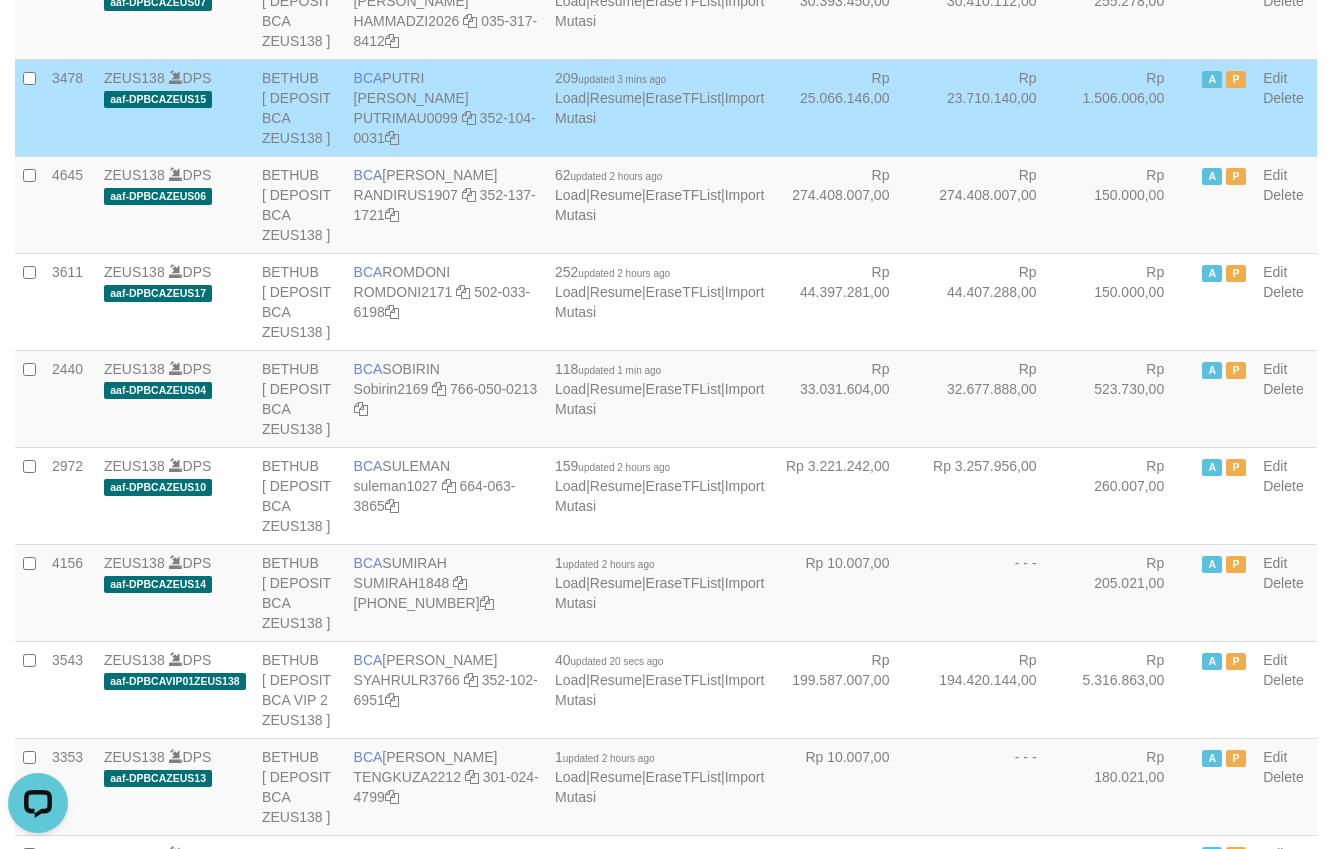 scroll, scrollTop: 3112, scrollLeft: 0, axis: vertical 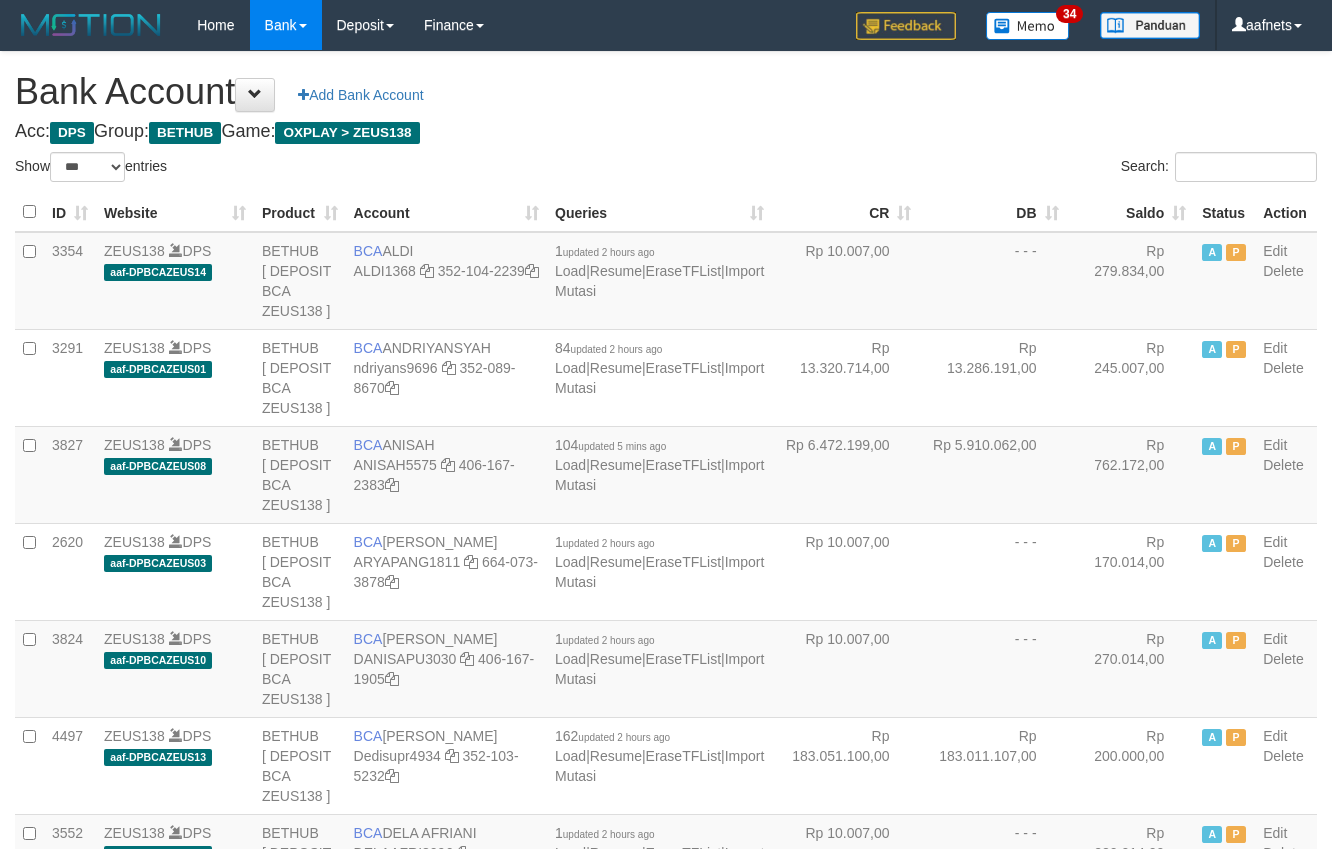 select on "***" 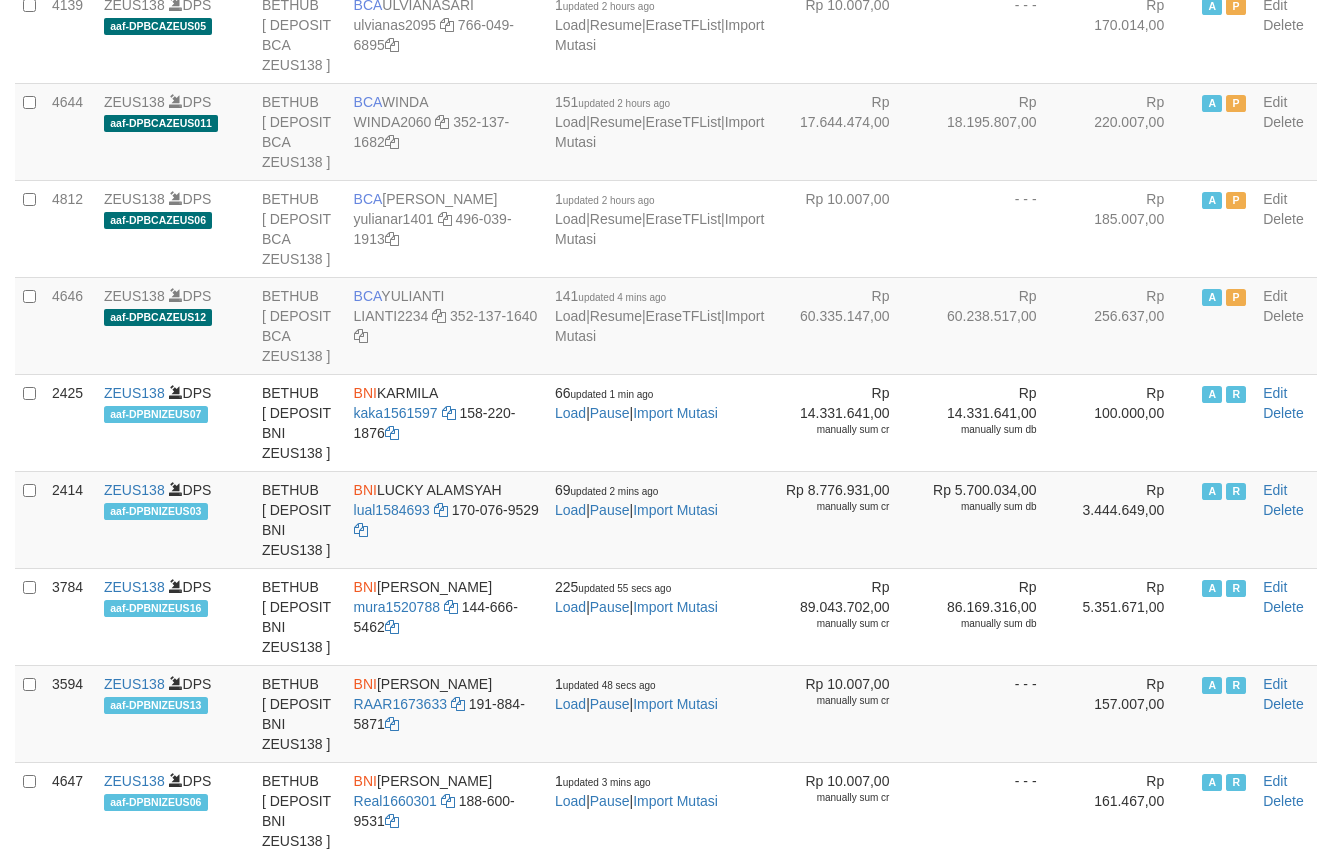 scroll, scrollTop: 3112, scrollLeft: 0, axis: vertical 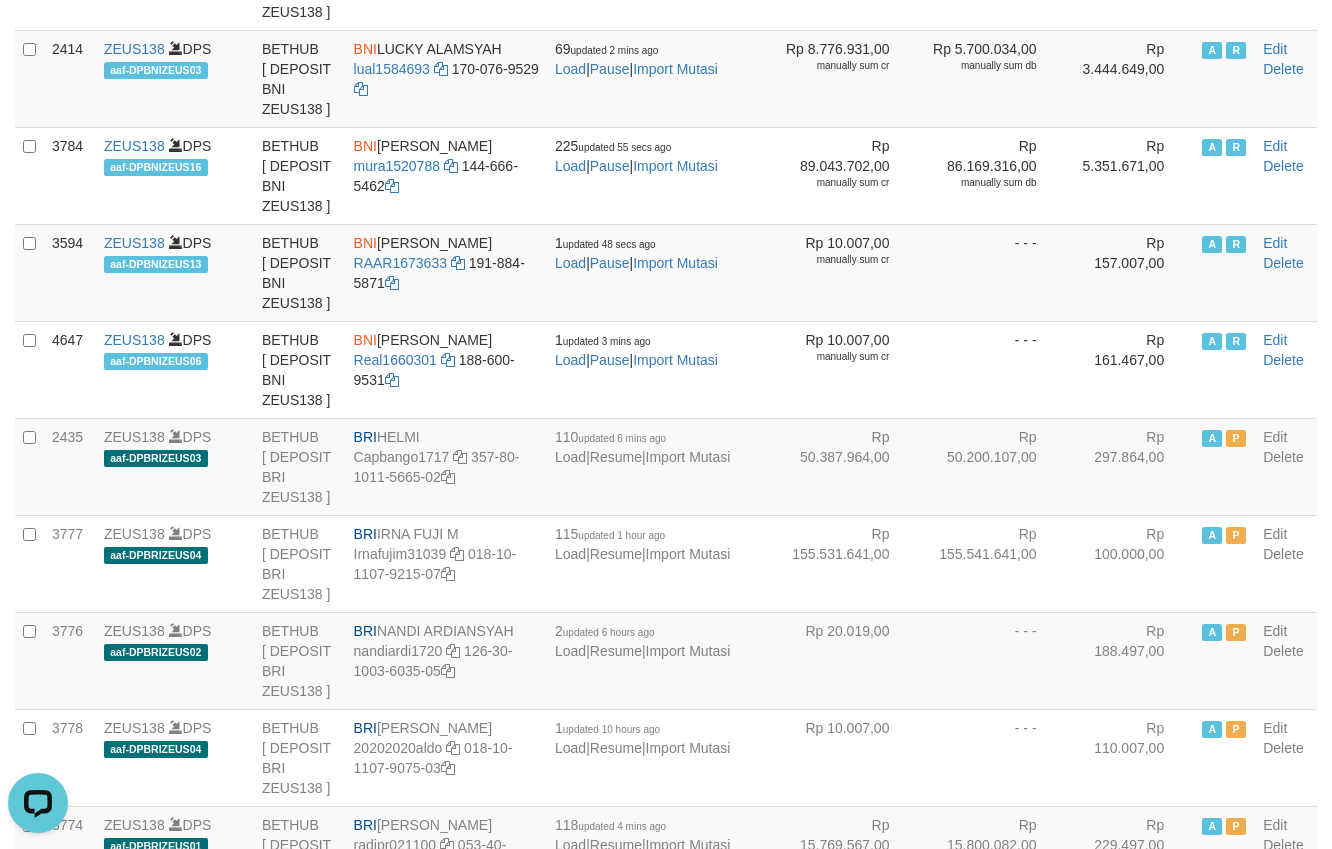 click on "BCA
YULIANA RISKI ASTUTI
yulianar1401
496-039-1913" at bounding box center (446, -213) 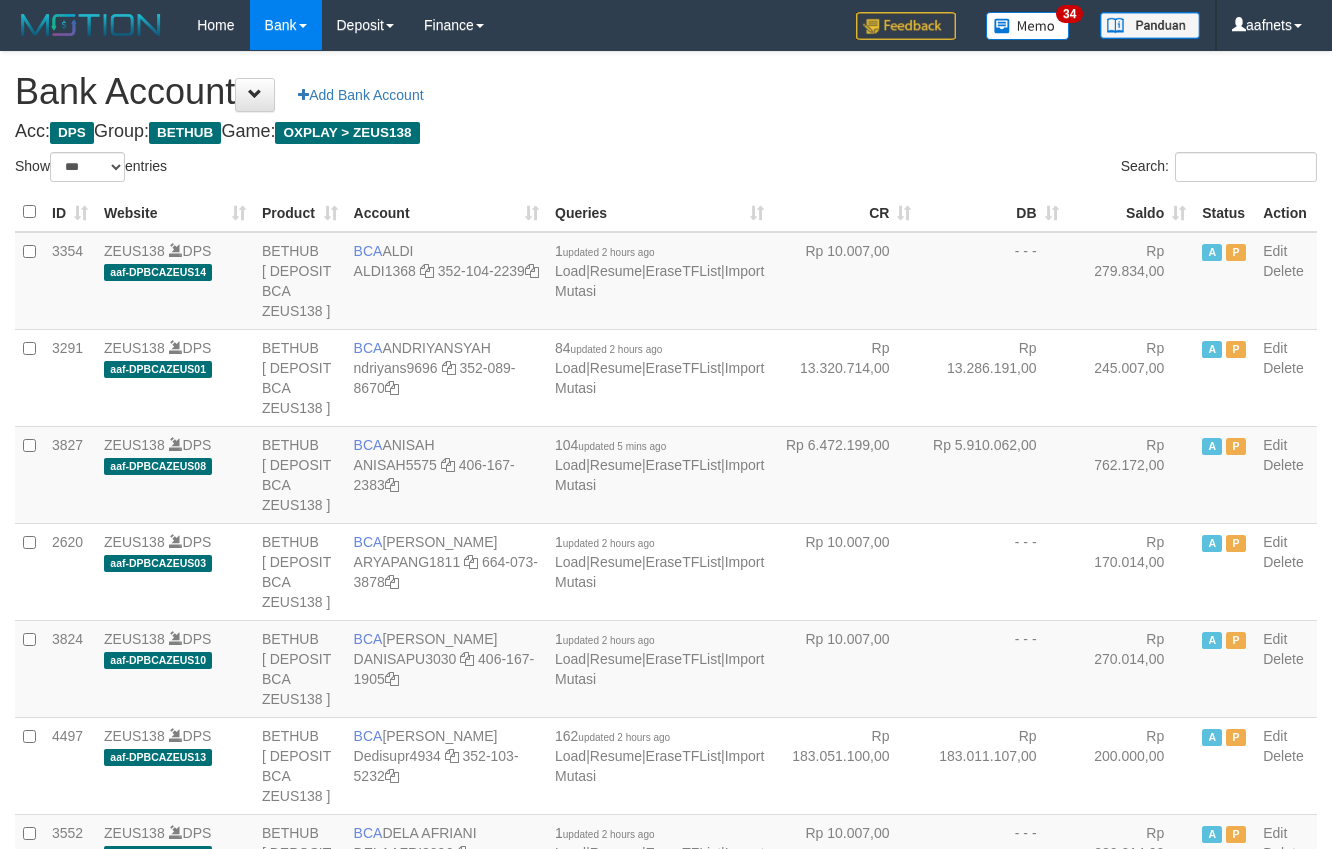 select on "***" 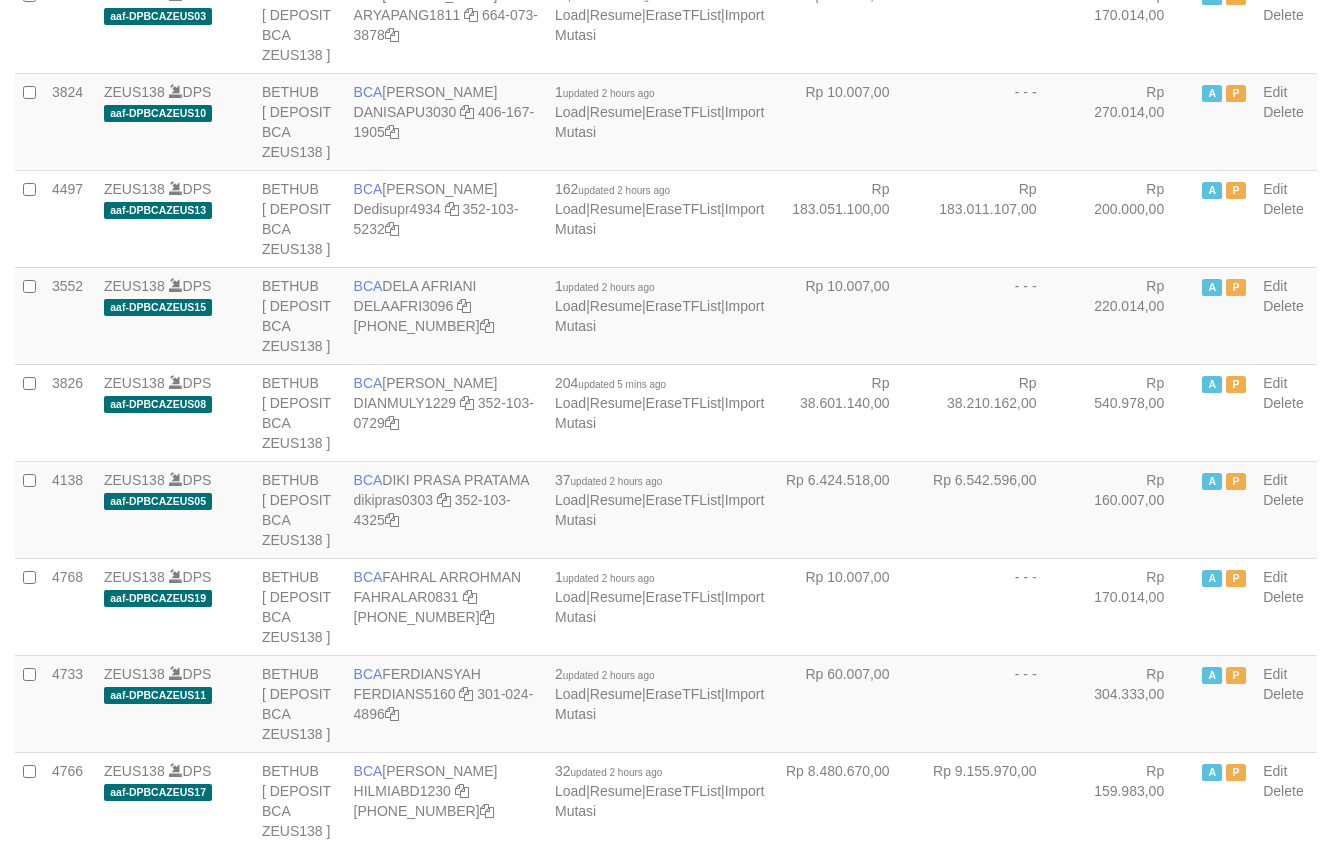 scroll, scrollTop: 648, scrollLeft: 0, axis: vertical 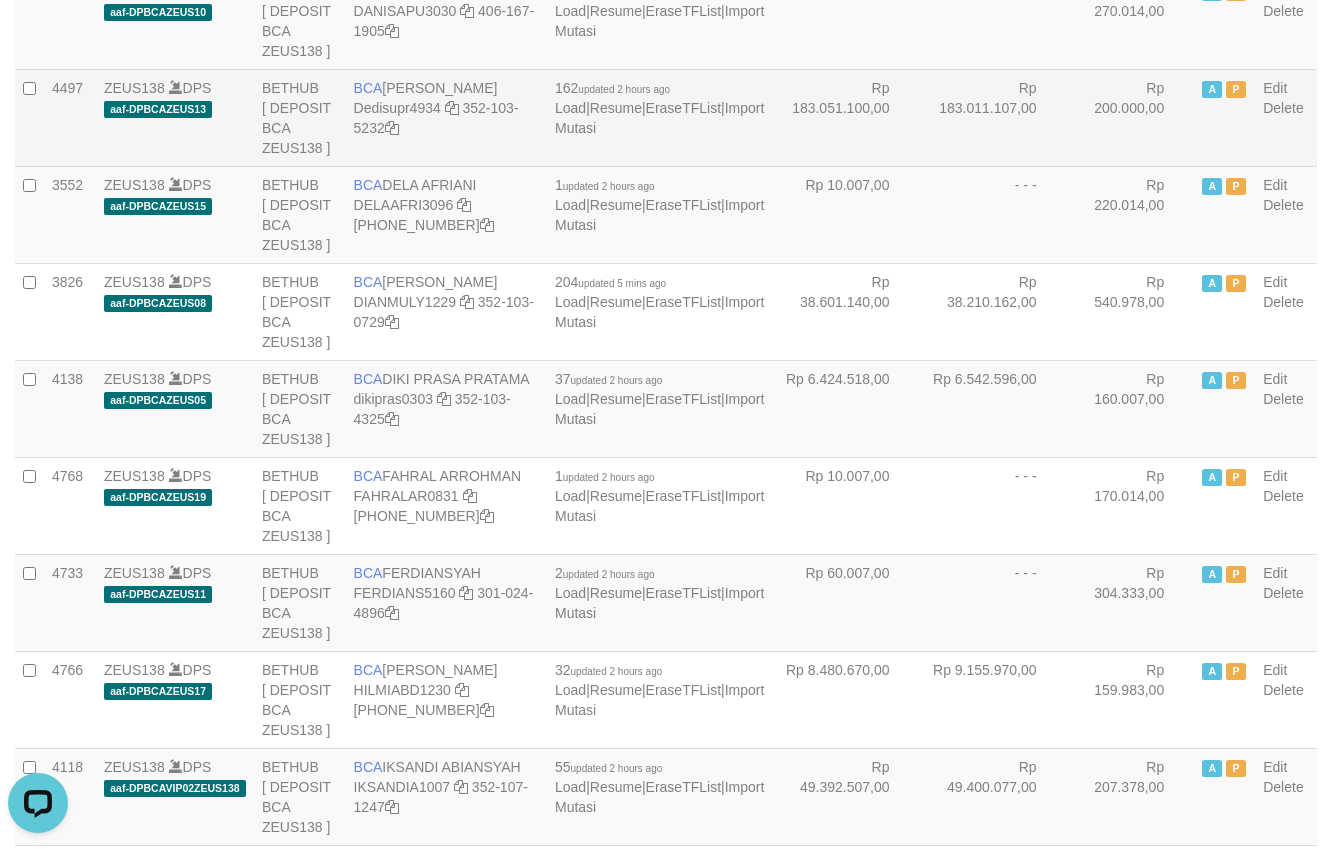 click on "Rp 183.051.100,00" at bounding box center (845, 117) 